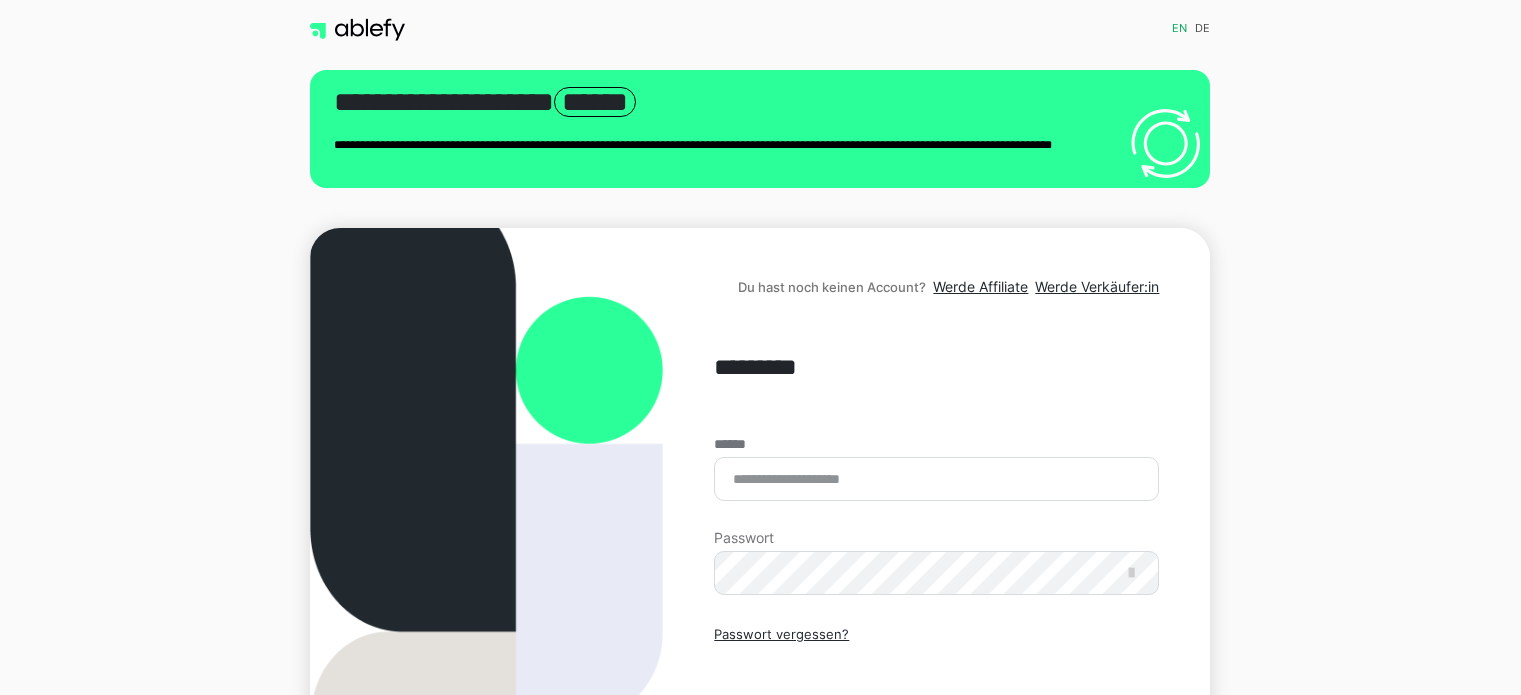 scroll, scrollTop: 0, scrollLeft: 0, axis: both 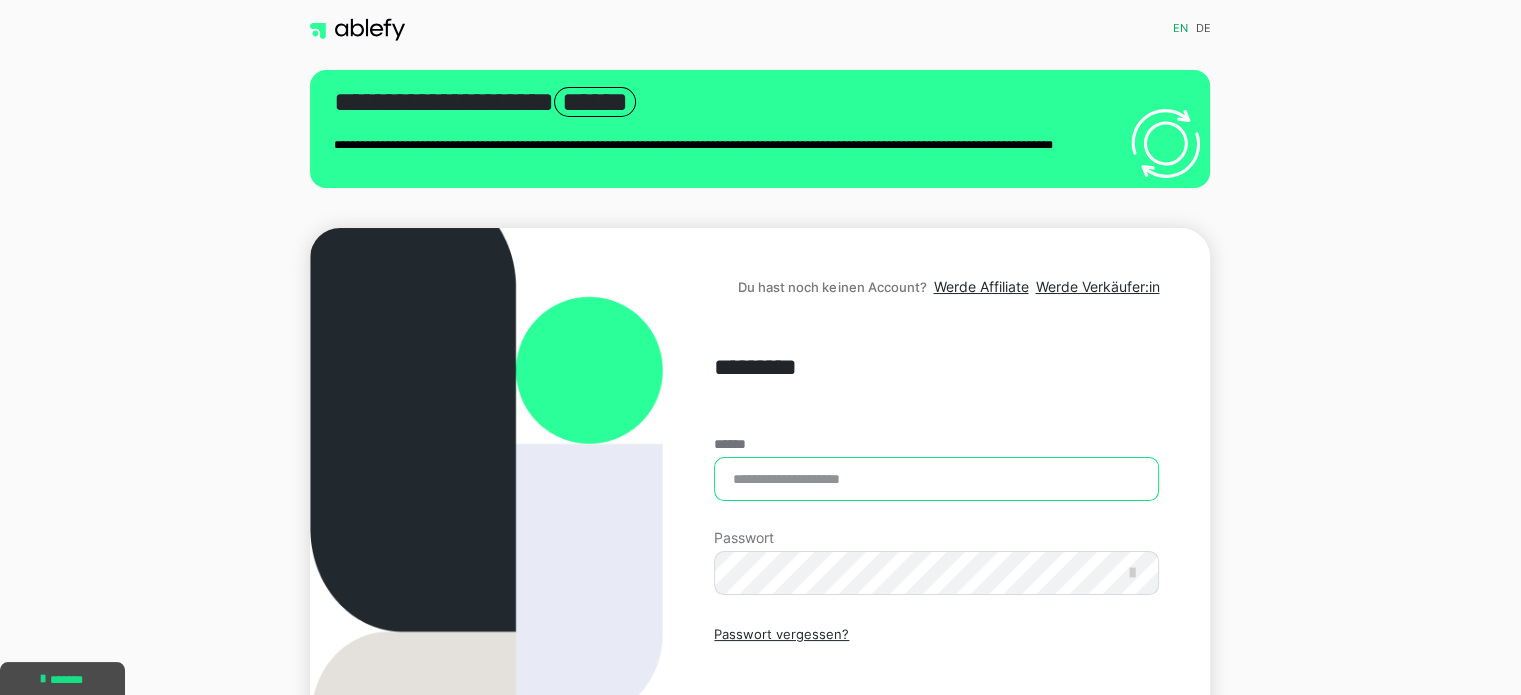 click on "******" at bounding box center (936, 479) 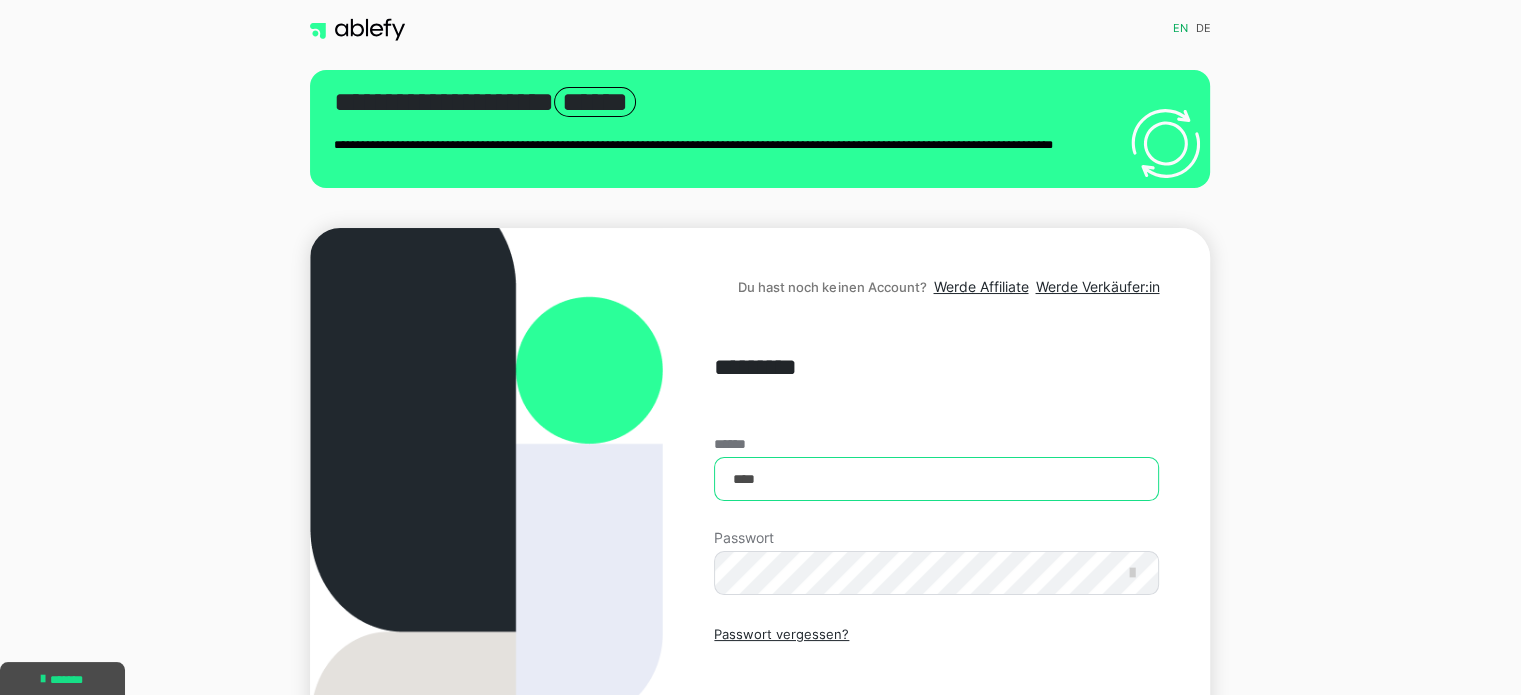 type on "**********" 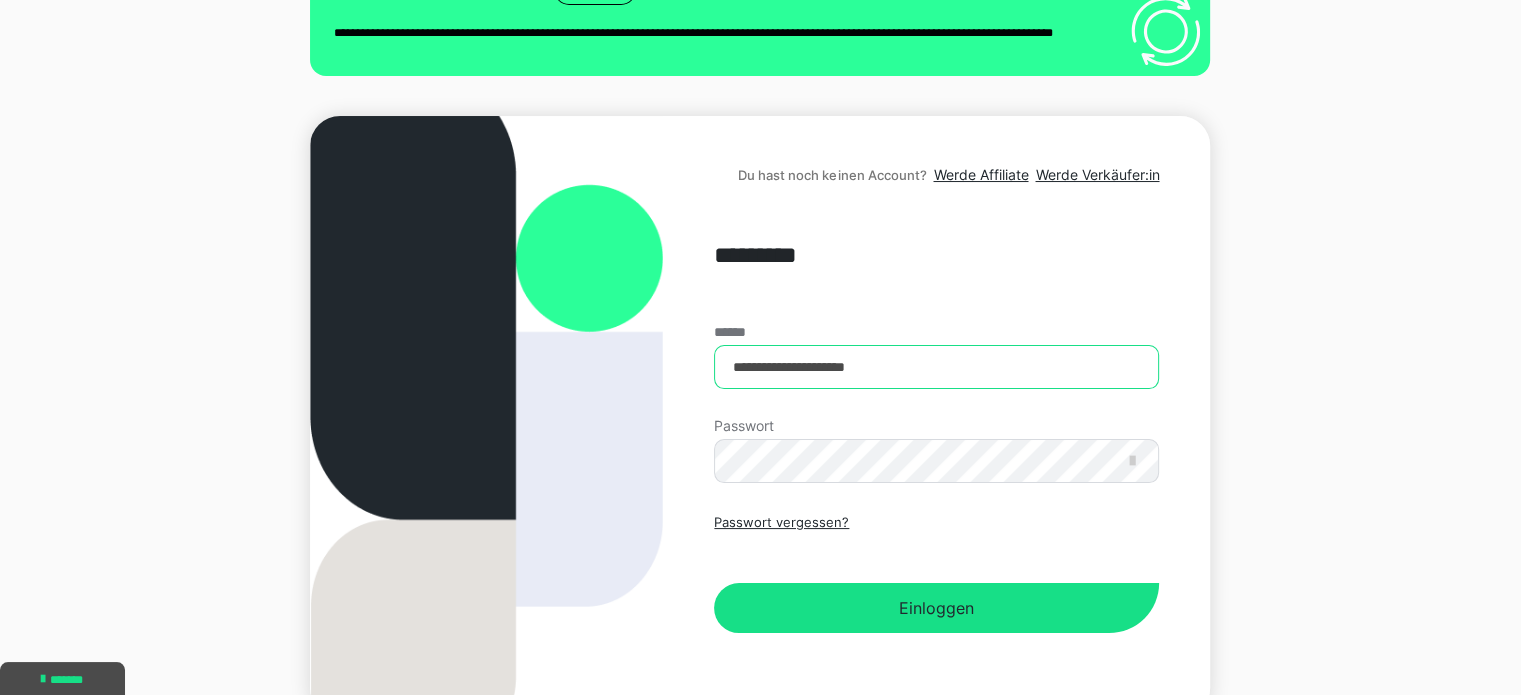 scroll, scrollTop: 120, scrollLeft: 0, axis: vertical 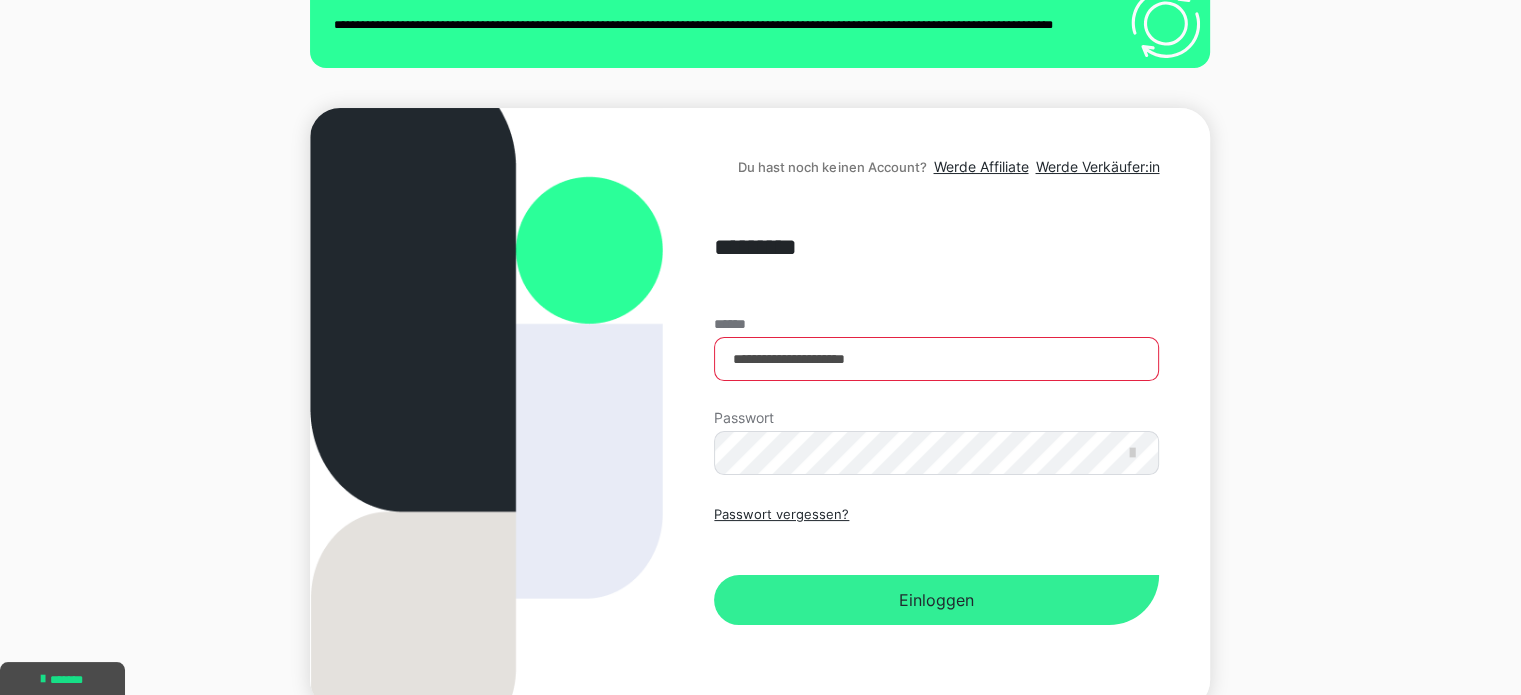 click on "Einloggen" at bounding box center (936, 600) 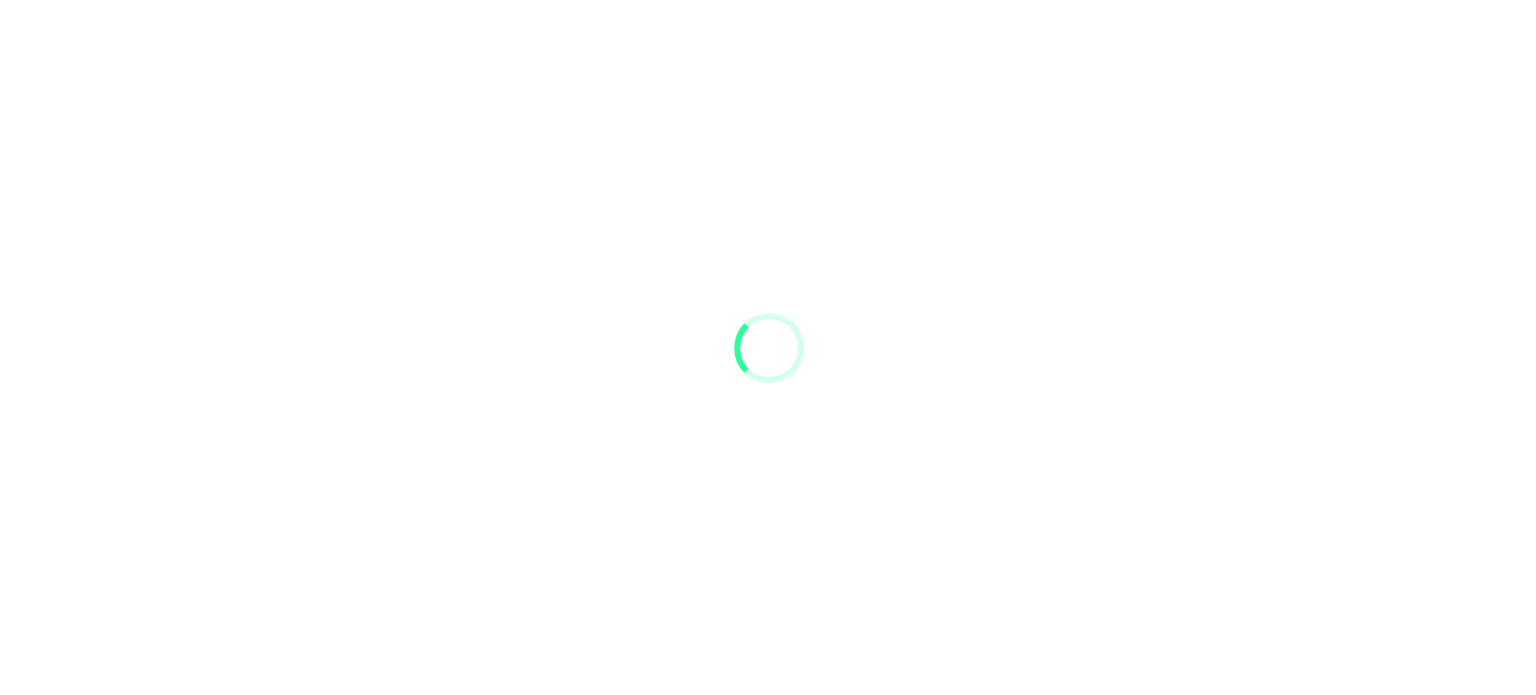 scroll, scrollTop: 0, scrollLeft: 0, axis: both 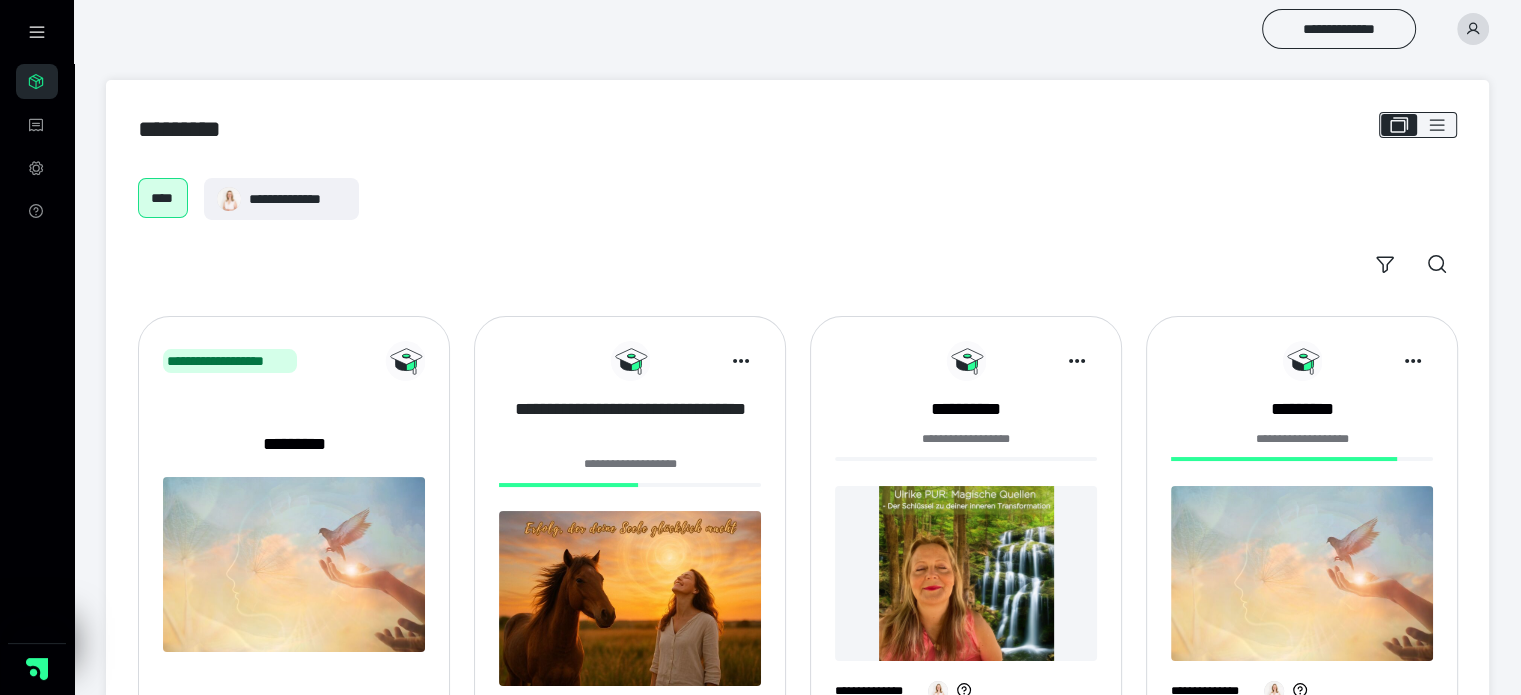 click on "**********" at bounding box center (630, 422) 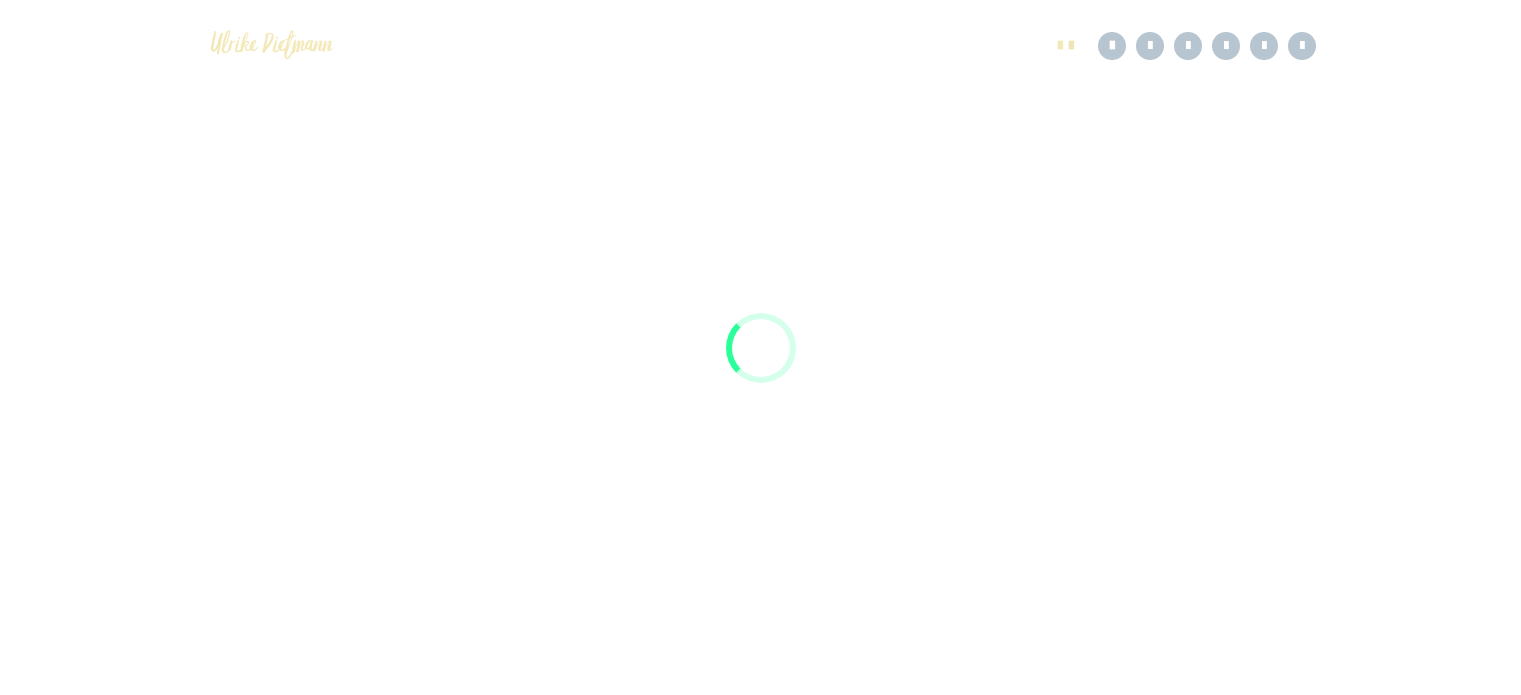 scroll, scrollTop: 0, scrollLeft: 0, axis: both 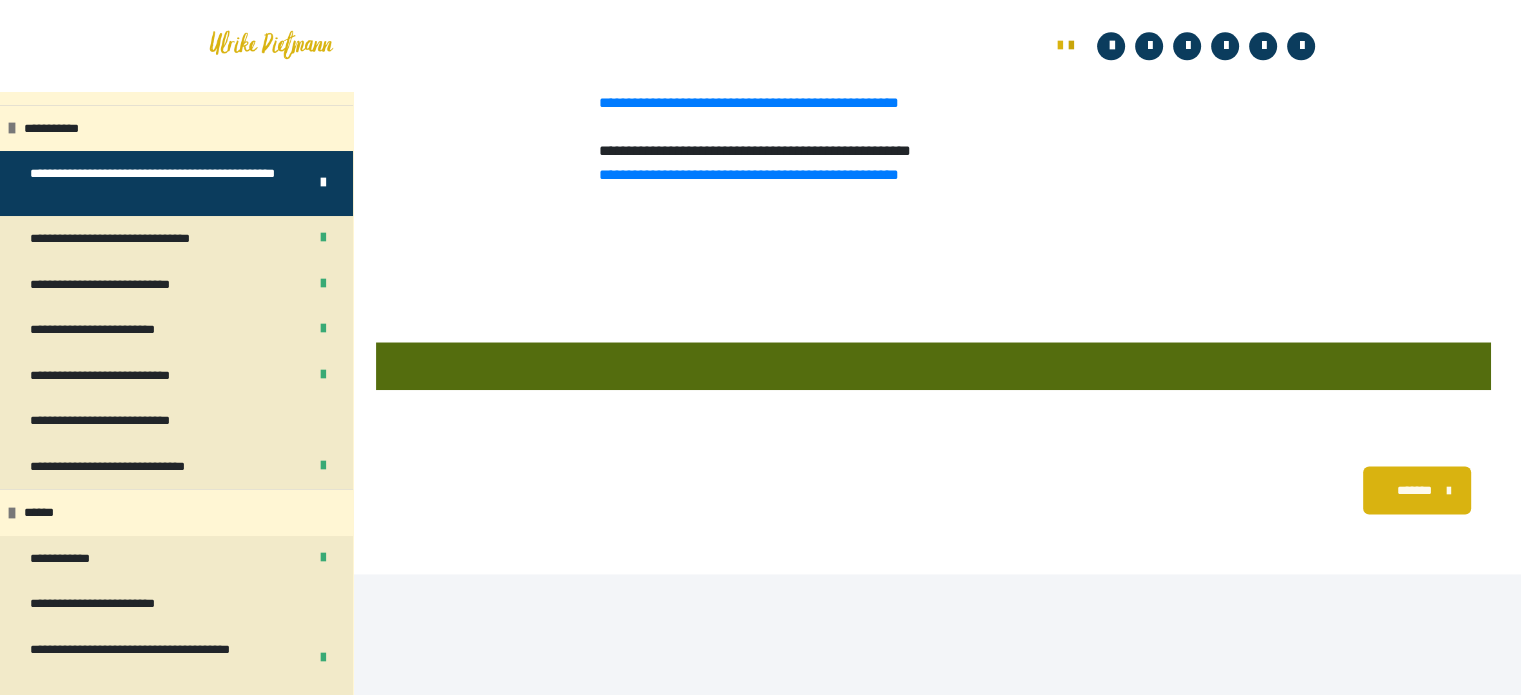 click on "**********" at bounding box center (760, -704) 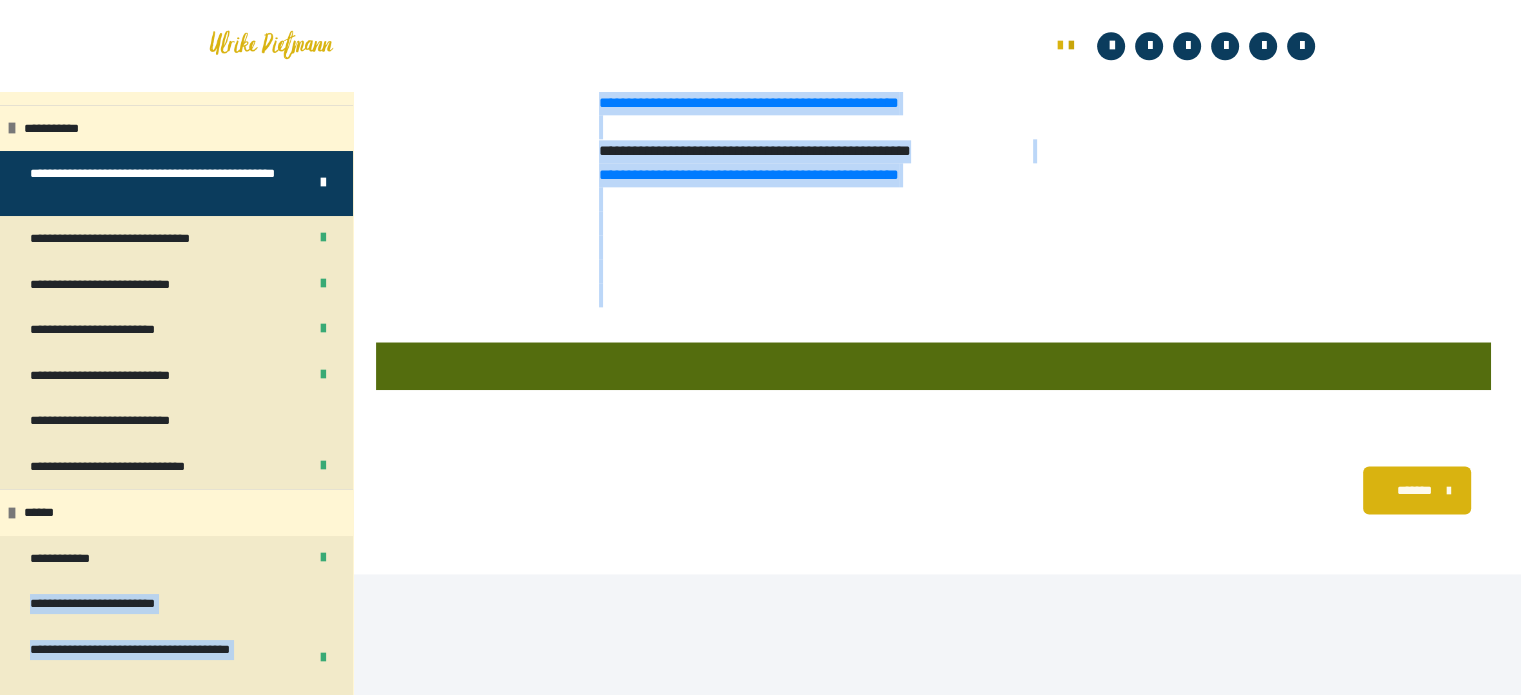 click on "**********" at bounding box center (760, -704) 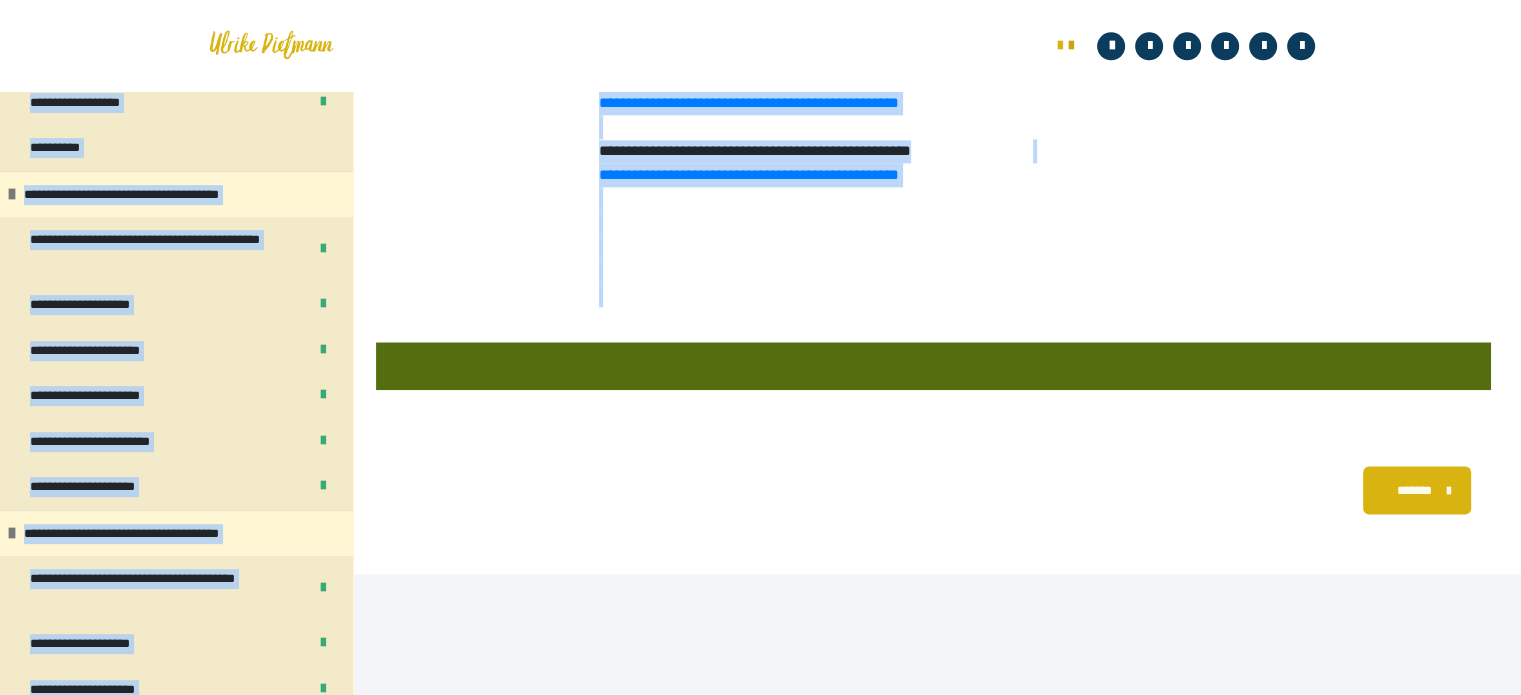 scroll, scrollTop: 1224, scrollLeft: 0, axis: vertical 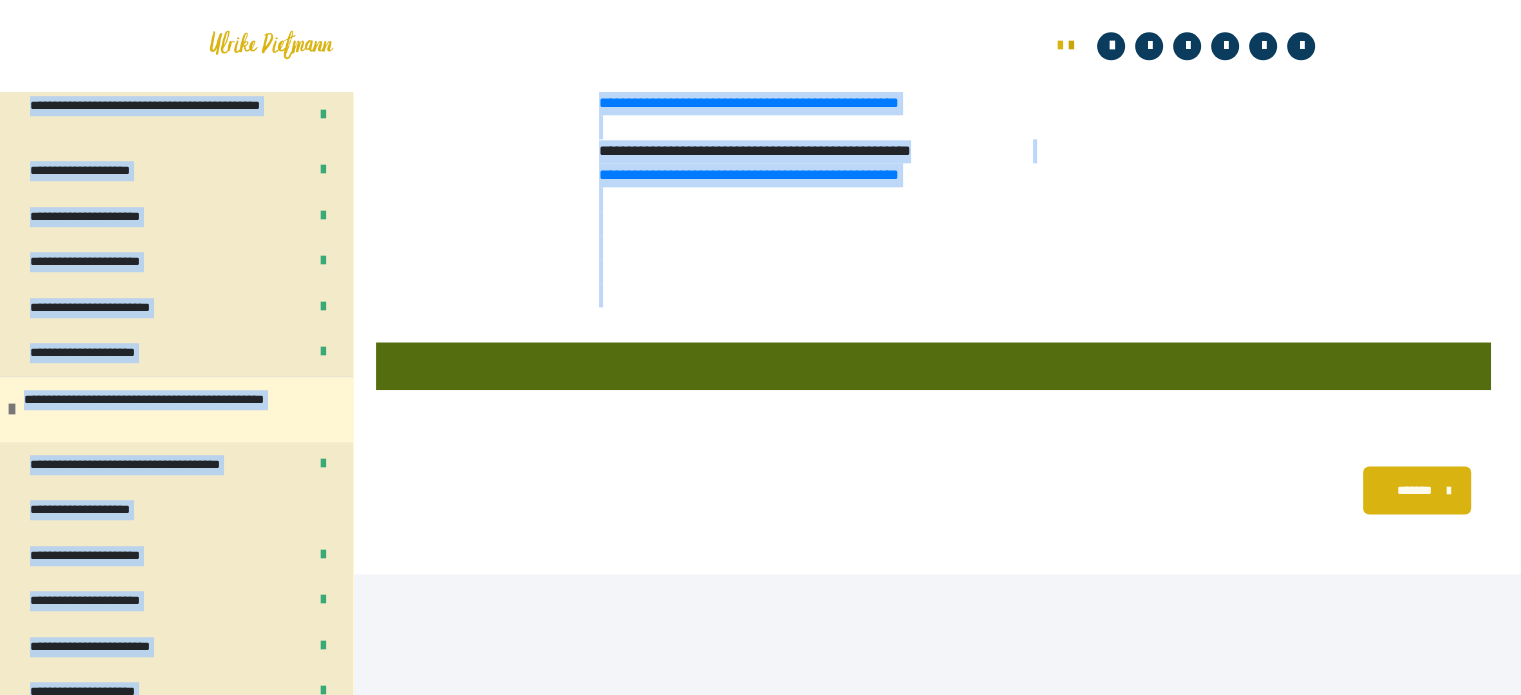 click on "**********" at bounding box center [933, -570] 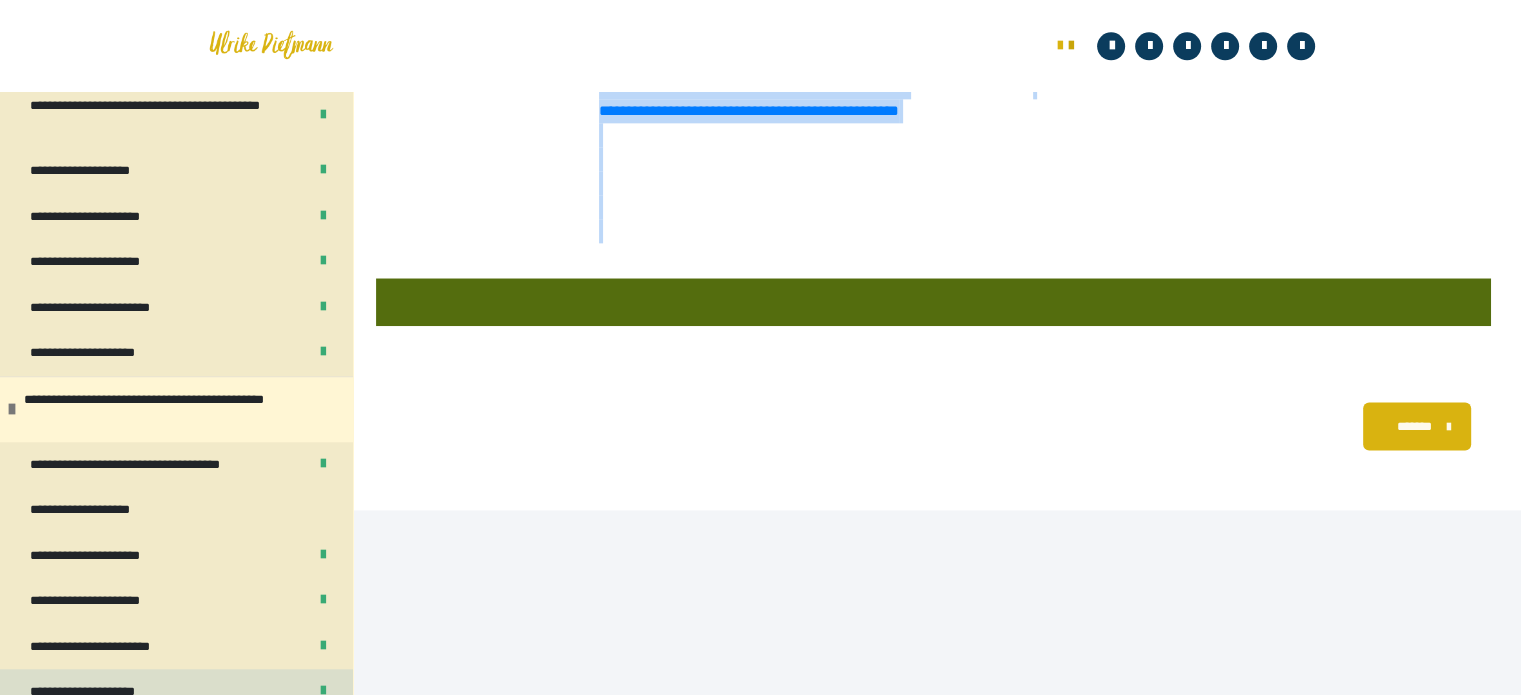 scroll, scrollTop: 2518, scrollLeft: 0, axis: vertical 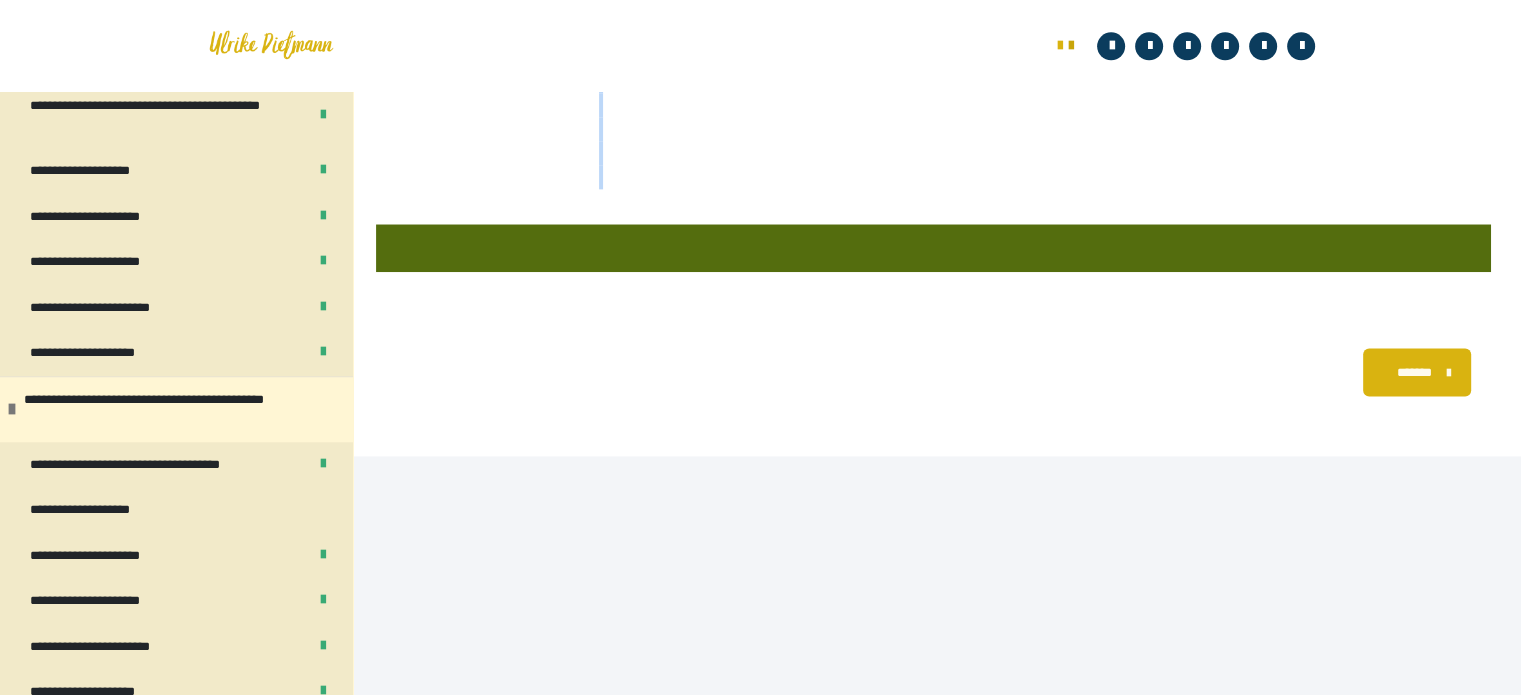 drag, startPoint x: 456, startPoint y: 542, endPoint x: 338, endPoint y: 690, distance: 189.28285 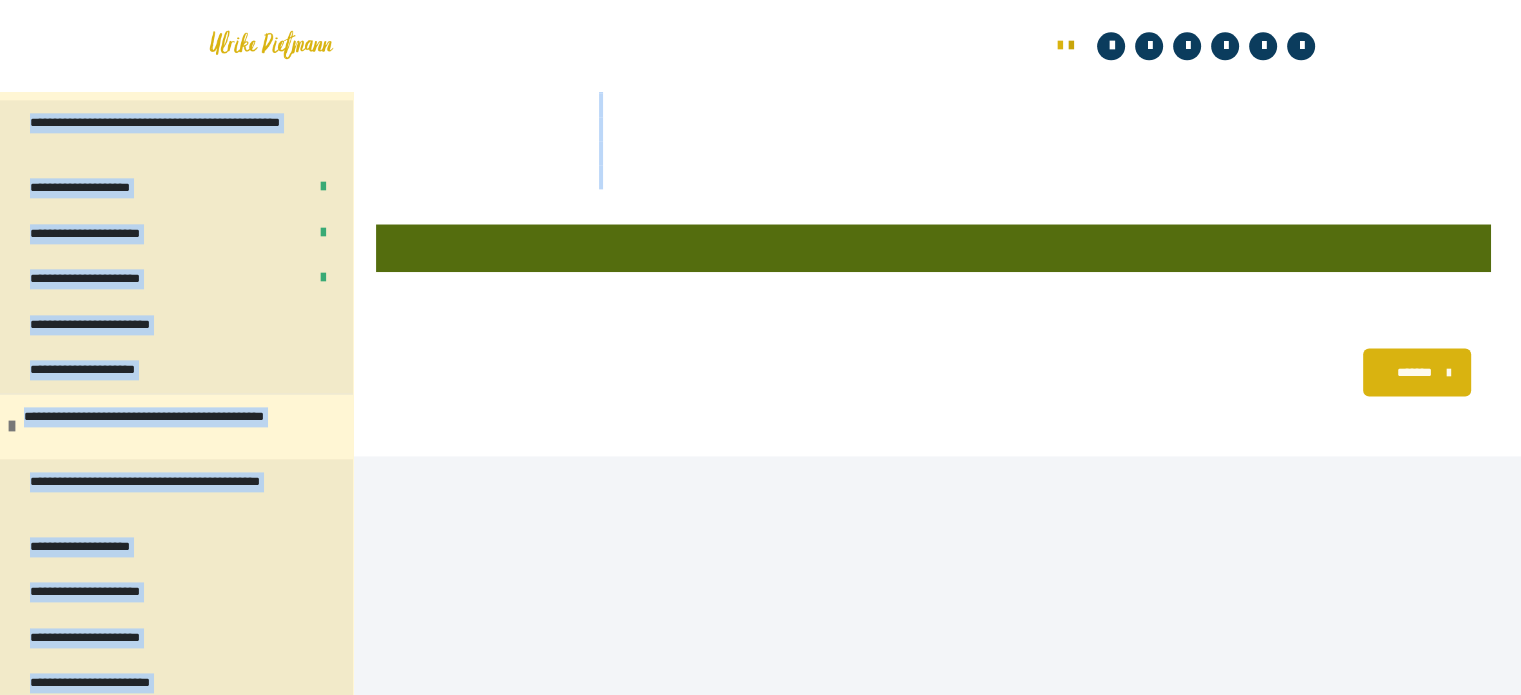 scroll, scrollTop: 2512, scrollLeft: 0, axis: vertical 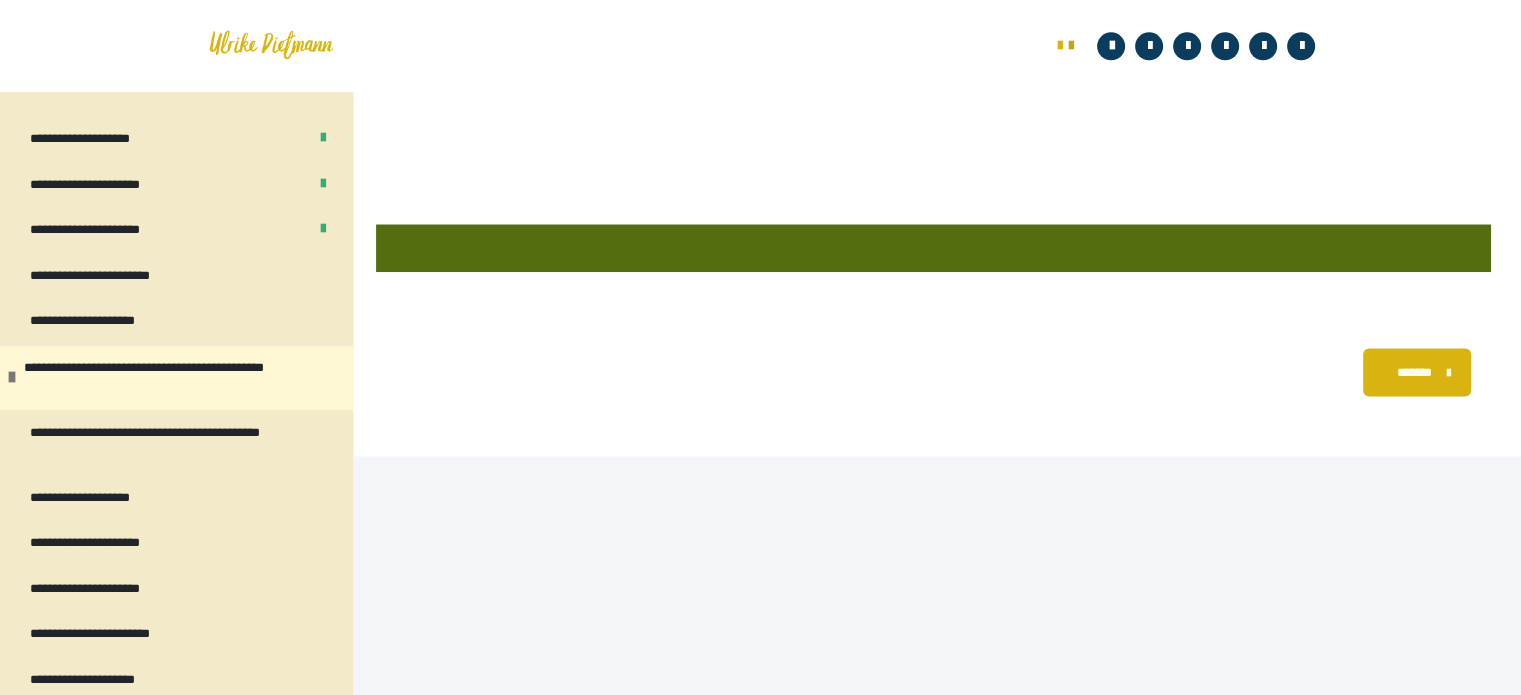 click on "**********" at bounding box center [760, -822] 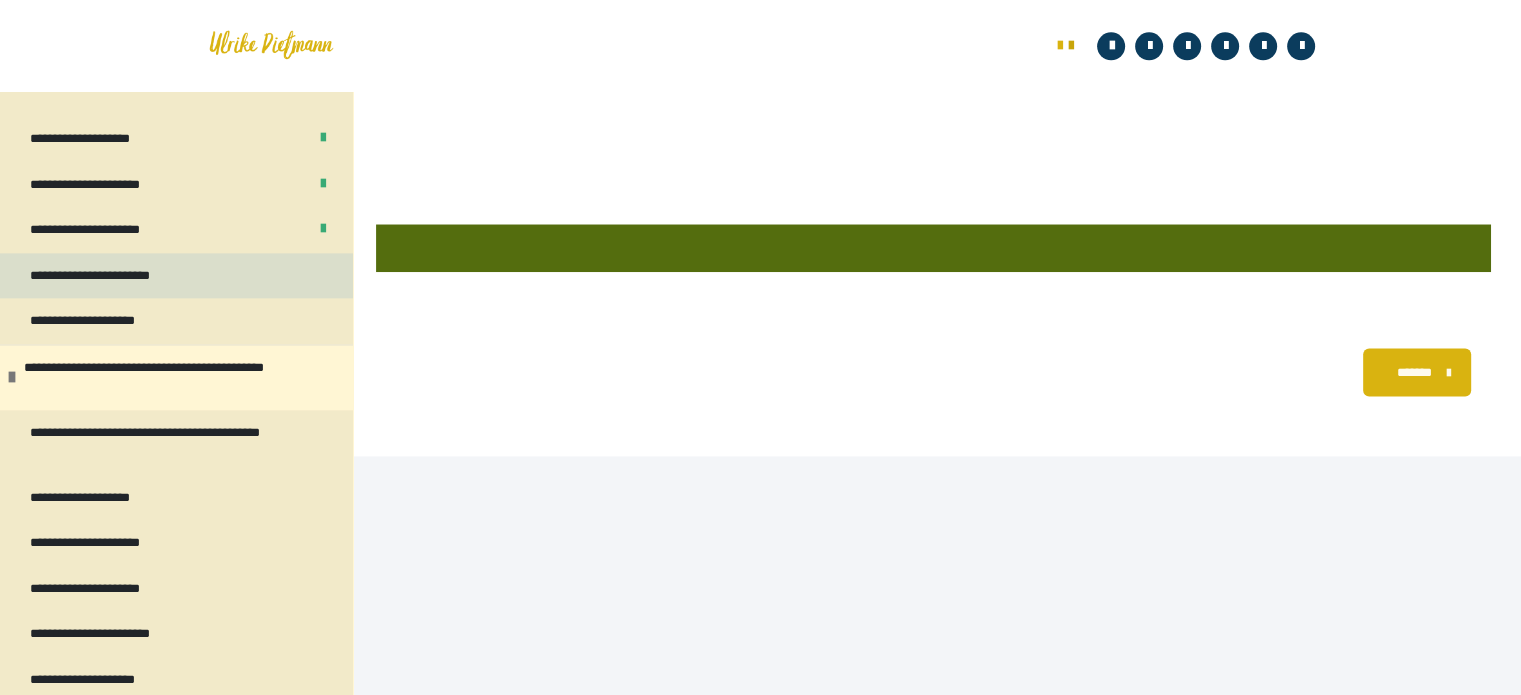 click on "**********" at bounding box center [120, 276] 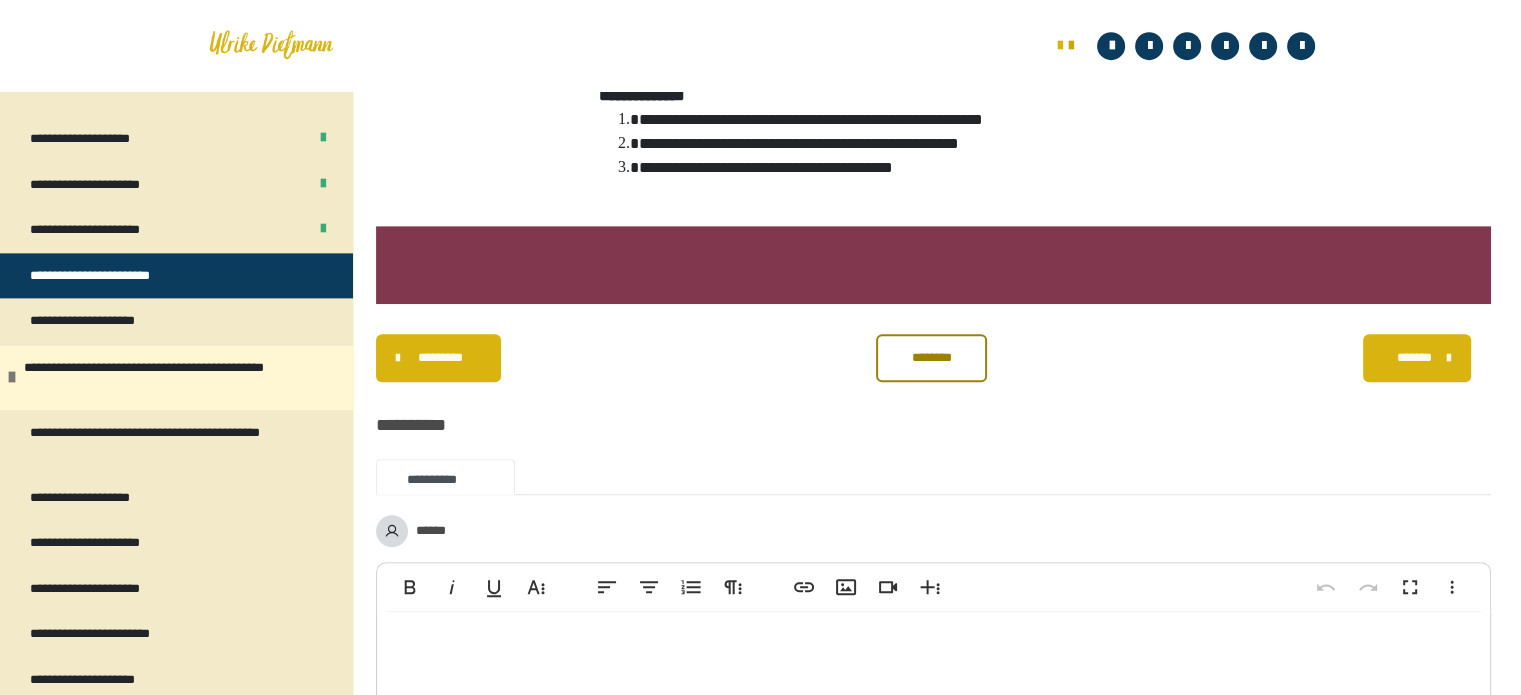 scroll, scrollTop: 1207, scrollLeft: 0, axis: vertical 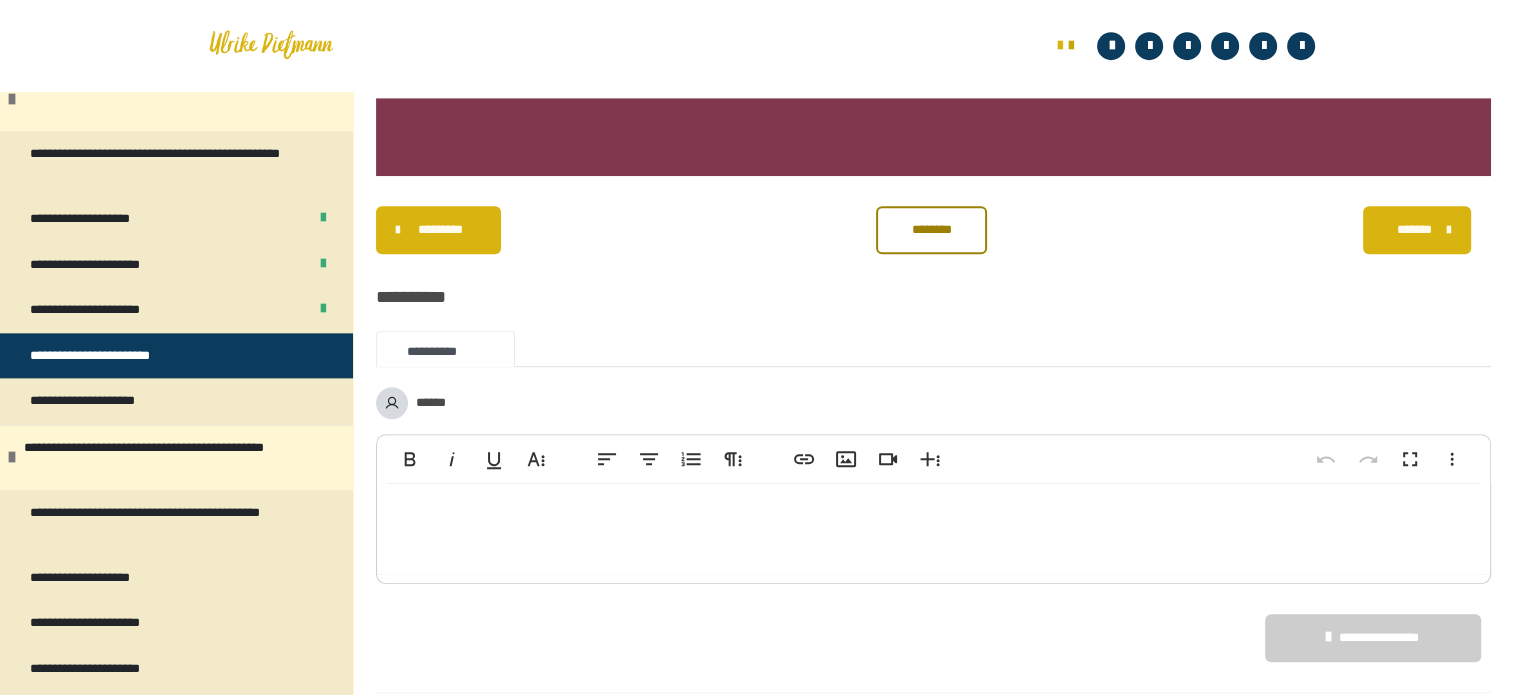 click at bounding box center (933, 529) 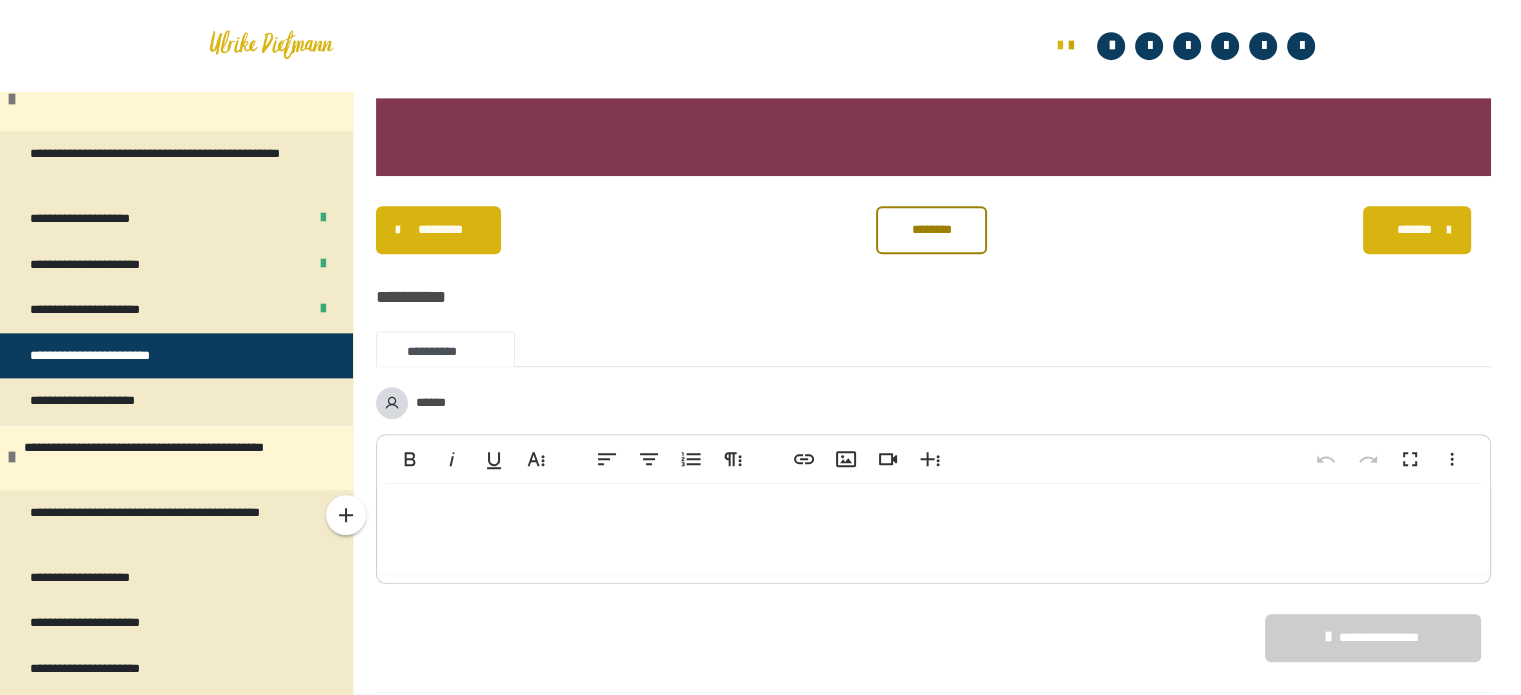 type 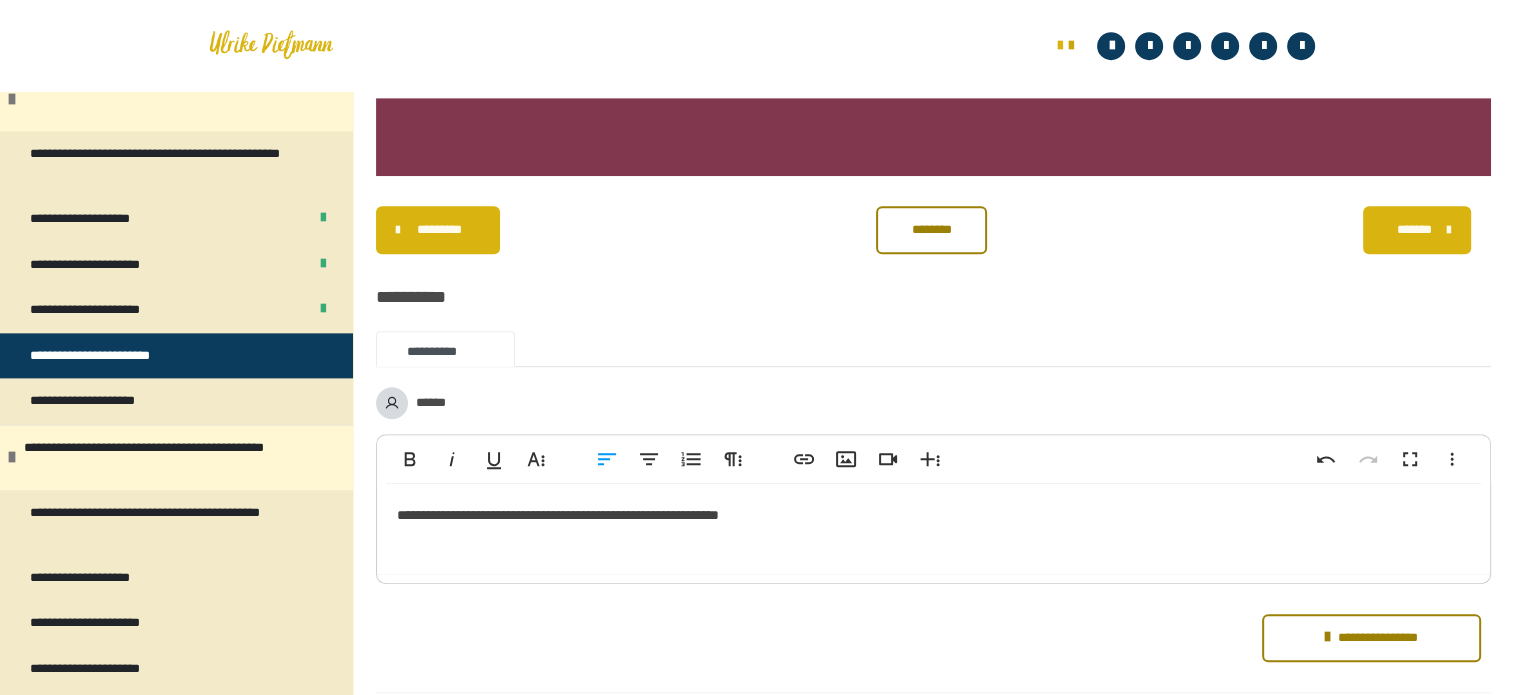 click on "**********" at bounding box center [933, 529] 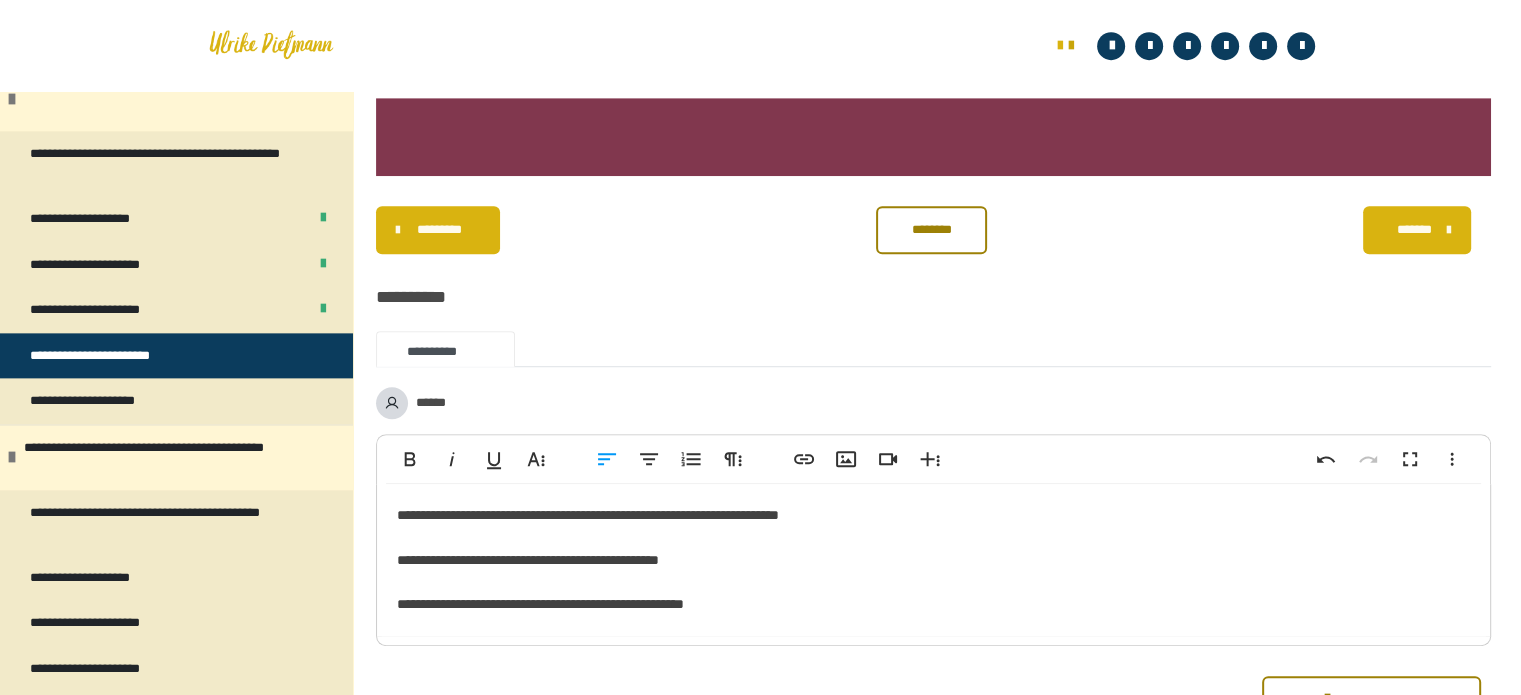 click on "**********" at bounding box center (933, 560) 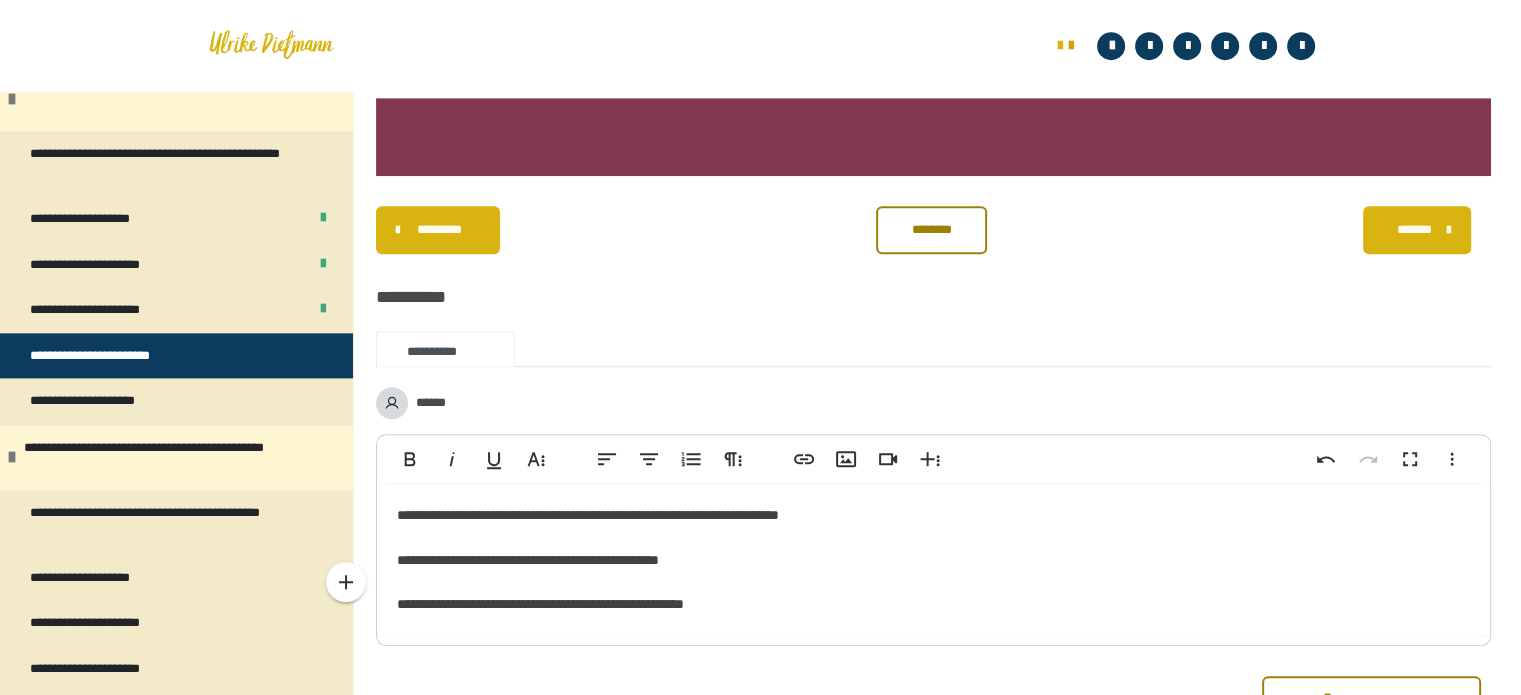 click on "**********" at bounding box center (933, 560) 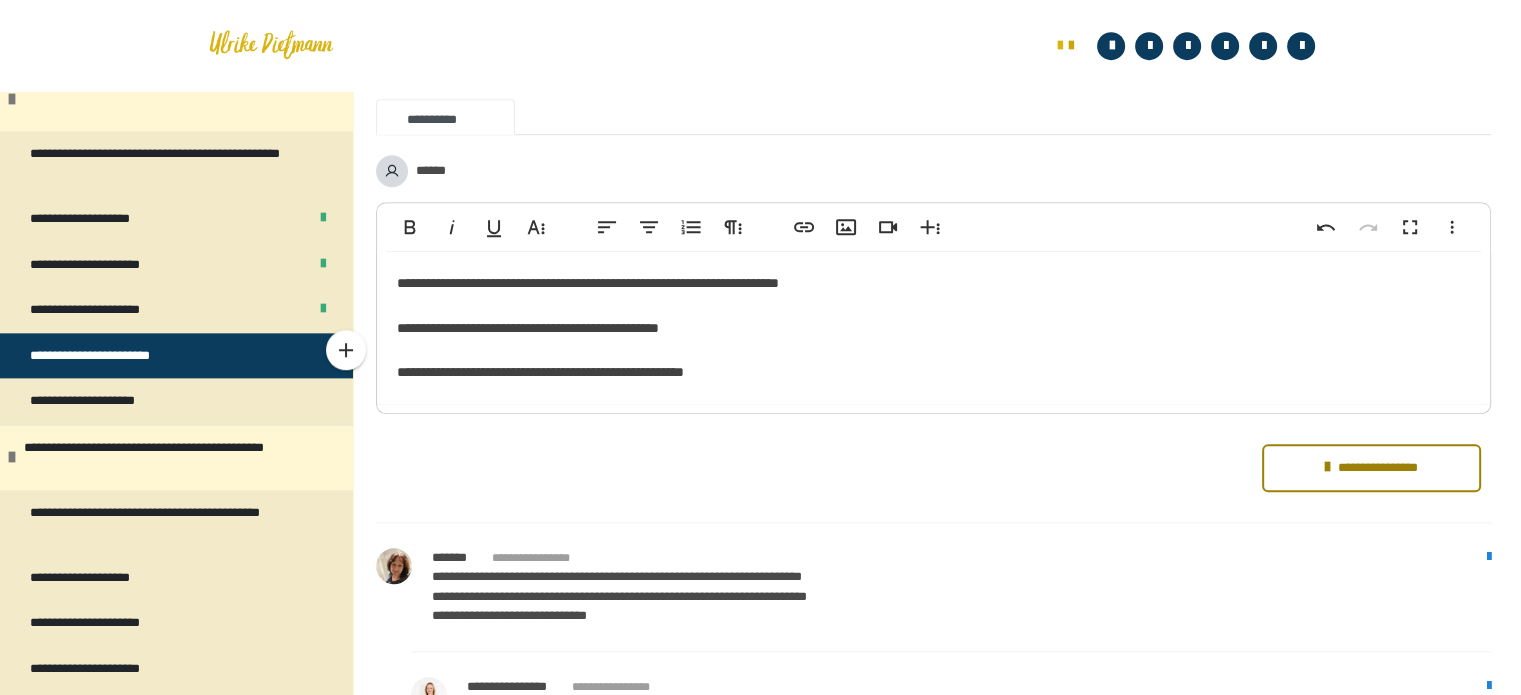 scroll, scrollTop: 1556, scrollLeft: 0, axis: vertical 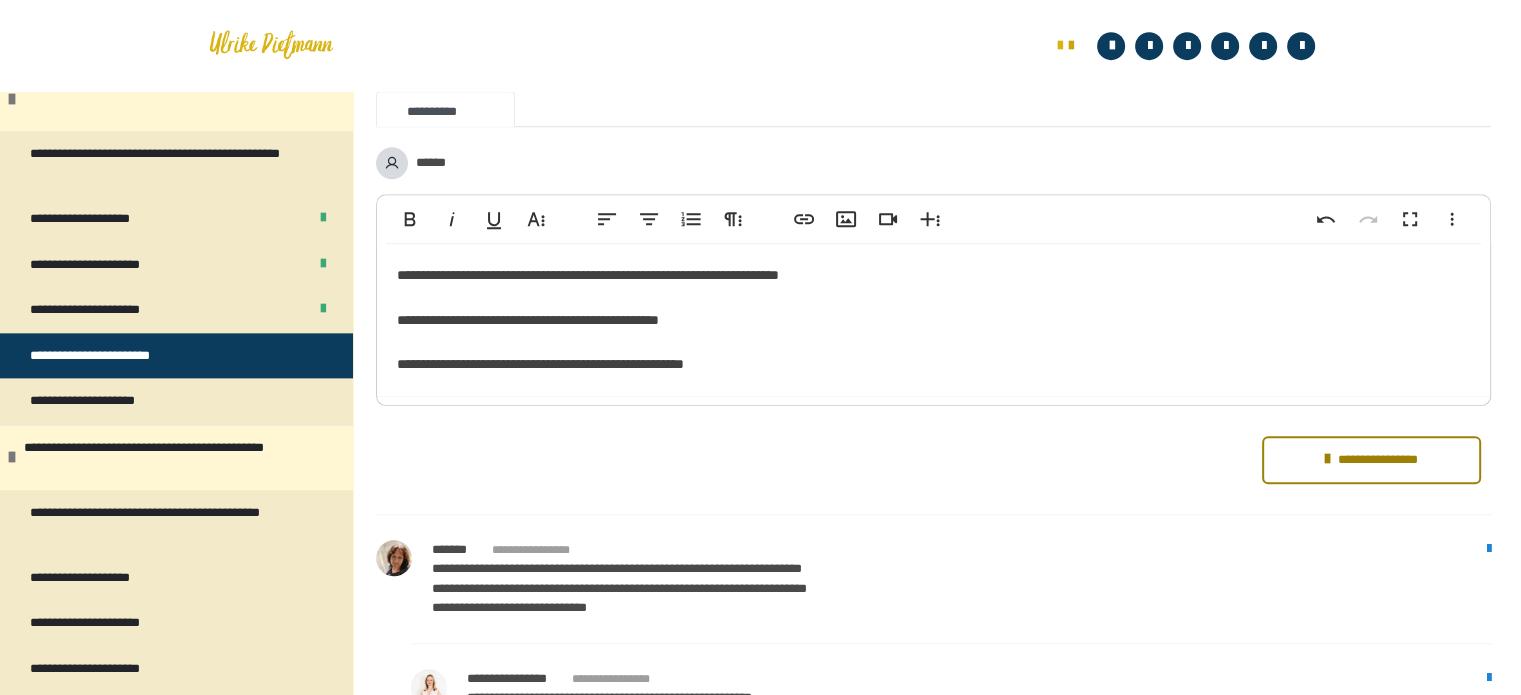 click on "**********" at bounding box center [1371, 460] 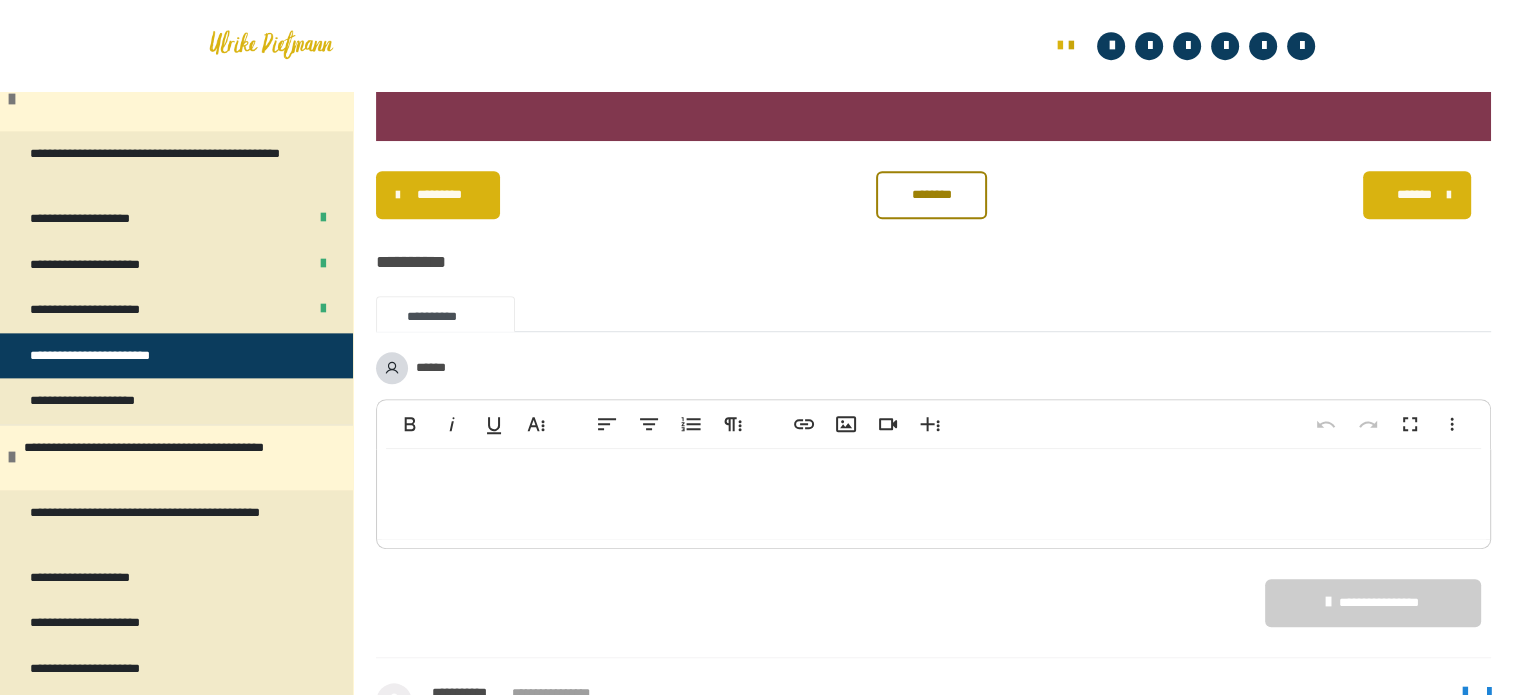 scroll, scrollTop: 1324, scrollLeft: 0, axis: vertical 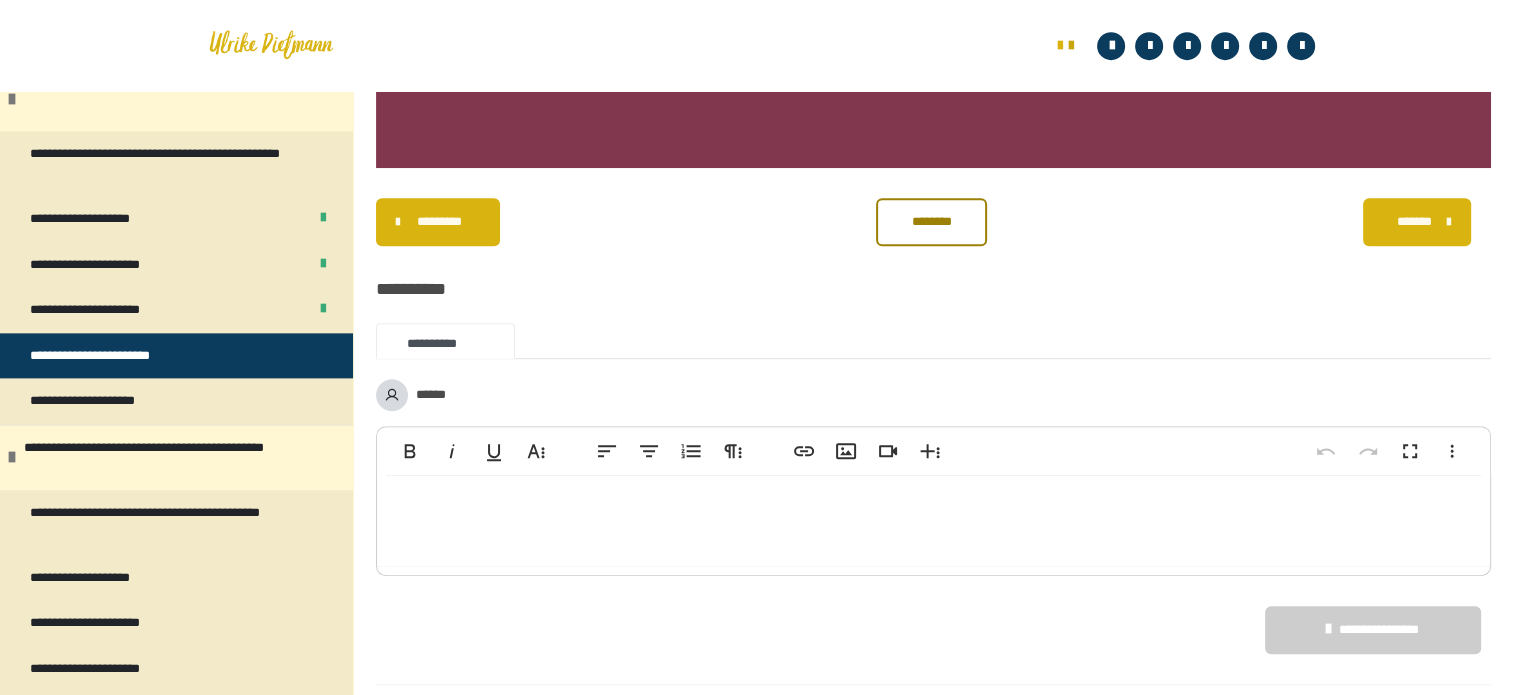 click on "********" at bounding box center [931, 222] 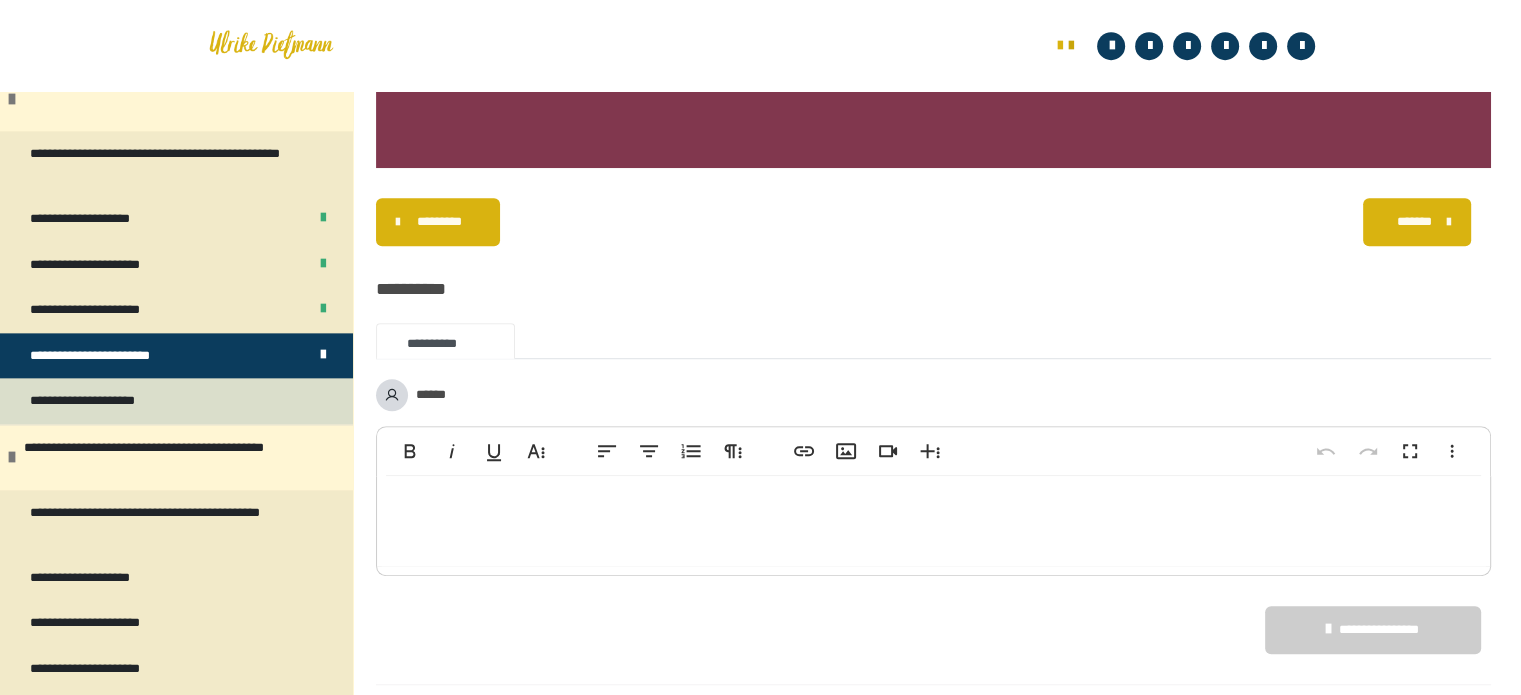click on "**********" at bounding box center (104, 401) 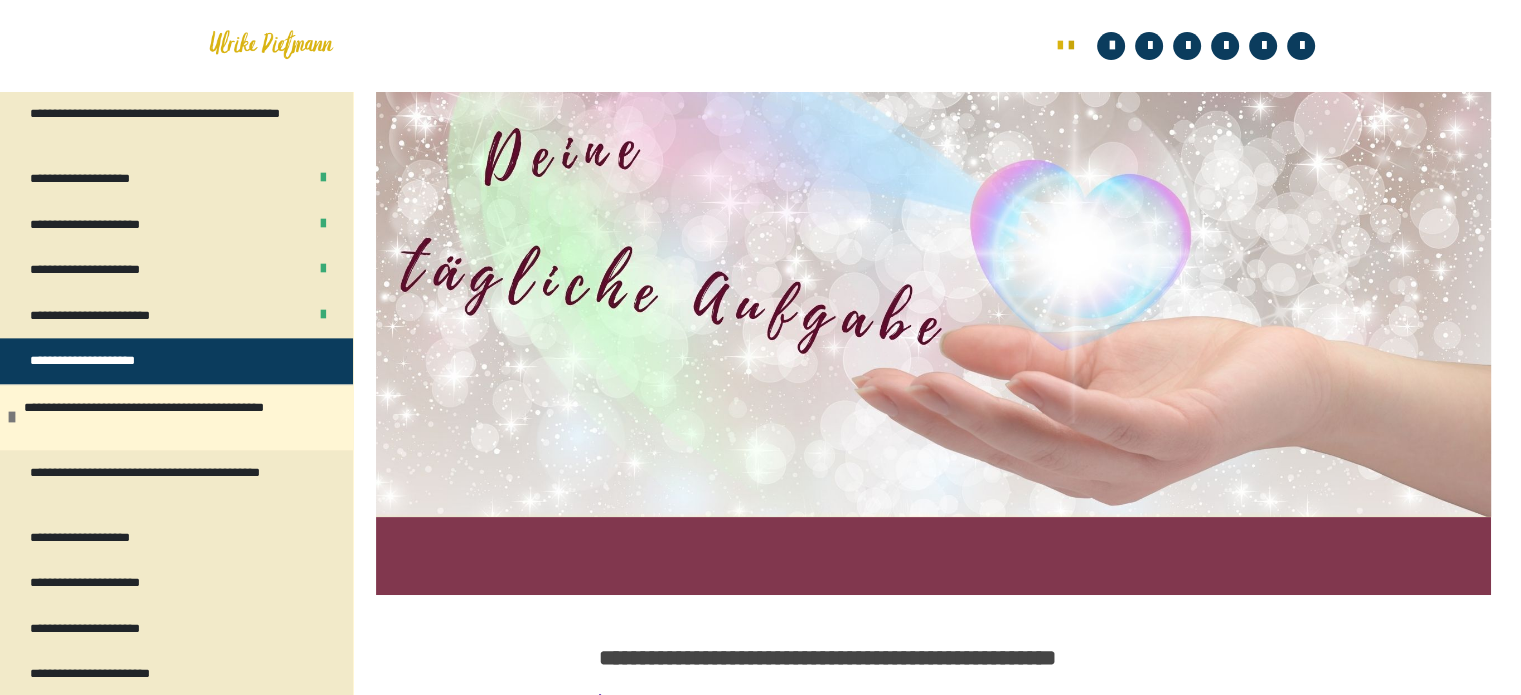 scroll, scrollTop: 2507, scrollLeft: 0, axis: vertical 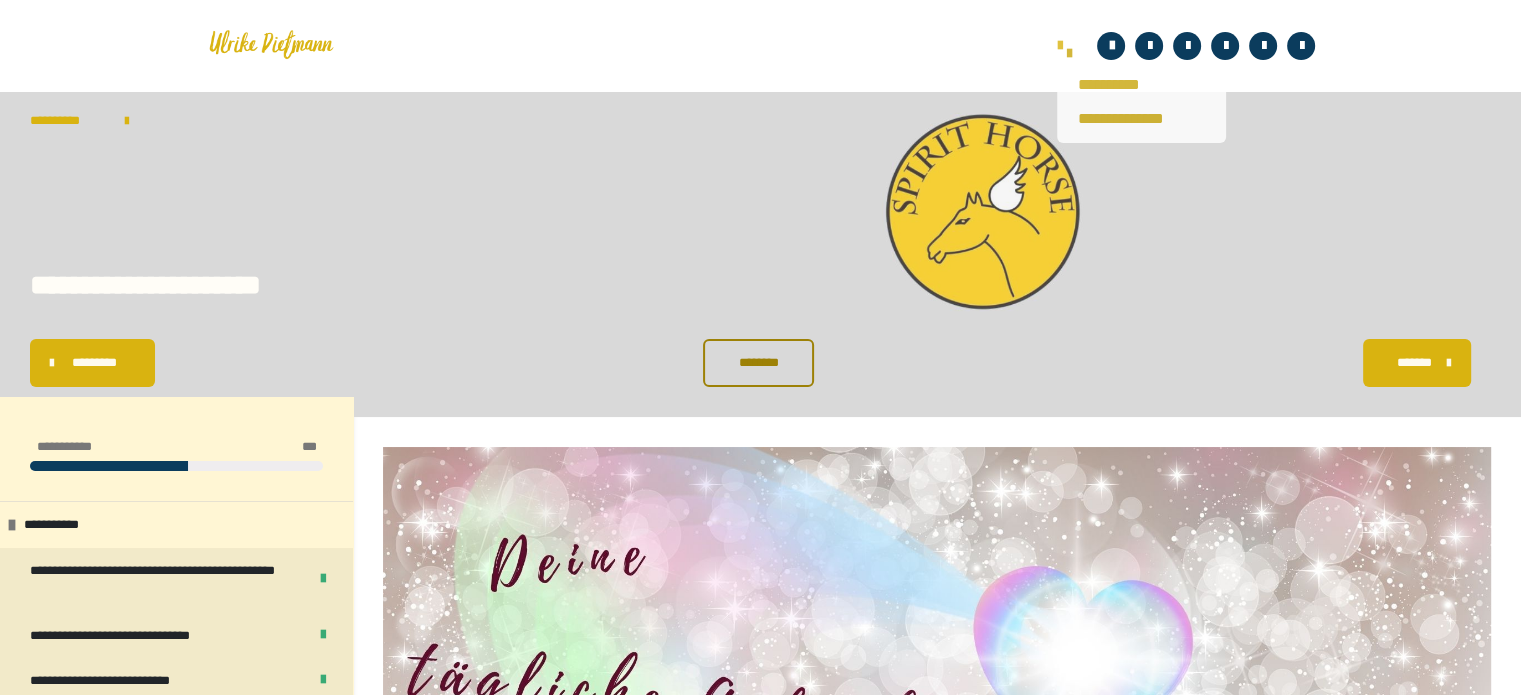 click at bounding box center [1059, 46] 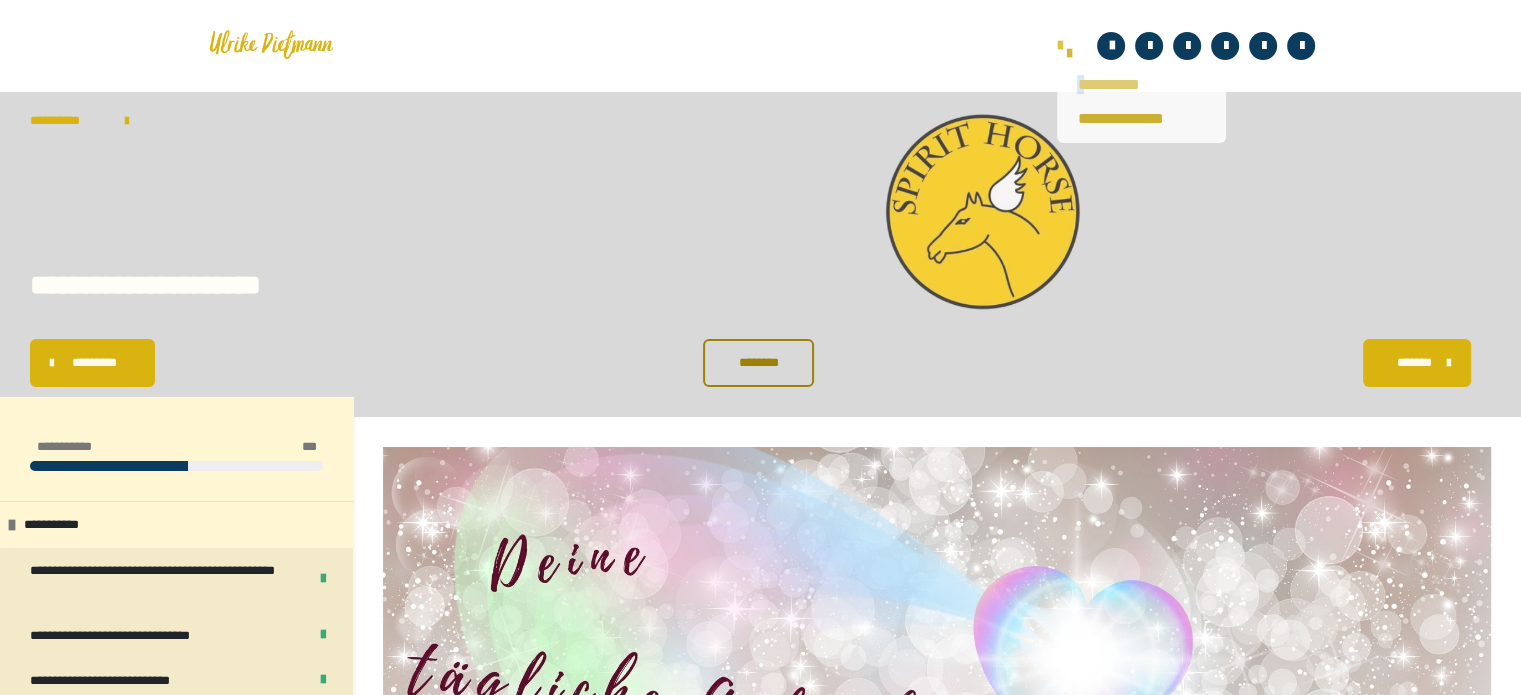 drag, startPoint x: 1049, startPoint y: 50, endPoint x: 1077, endPoint y: 80, distance: 41.036568 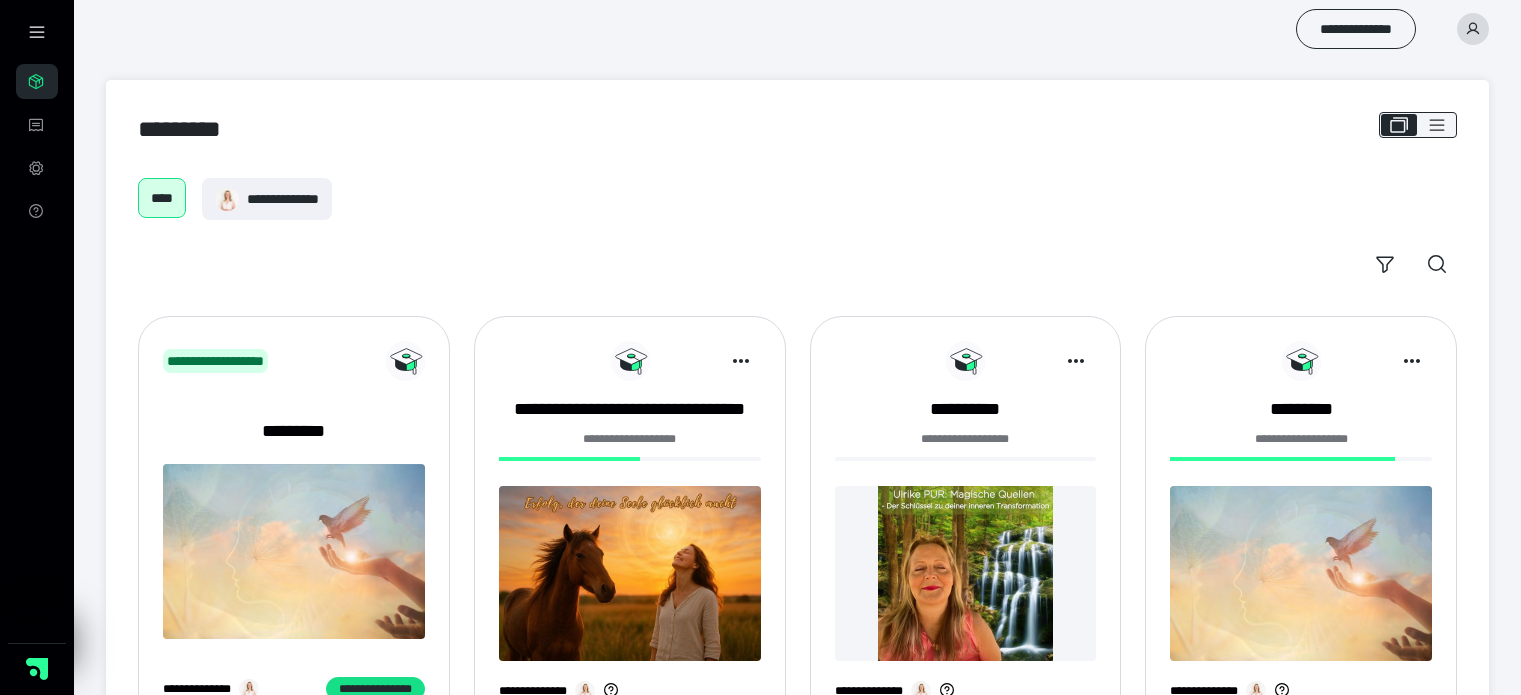 scroll, scrollTop: 0, scrollLeft: 0, axis: both 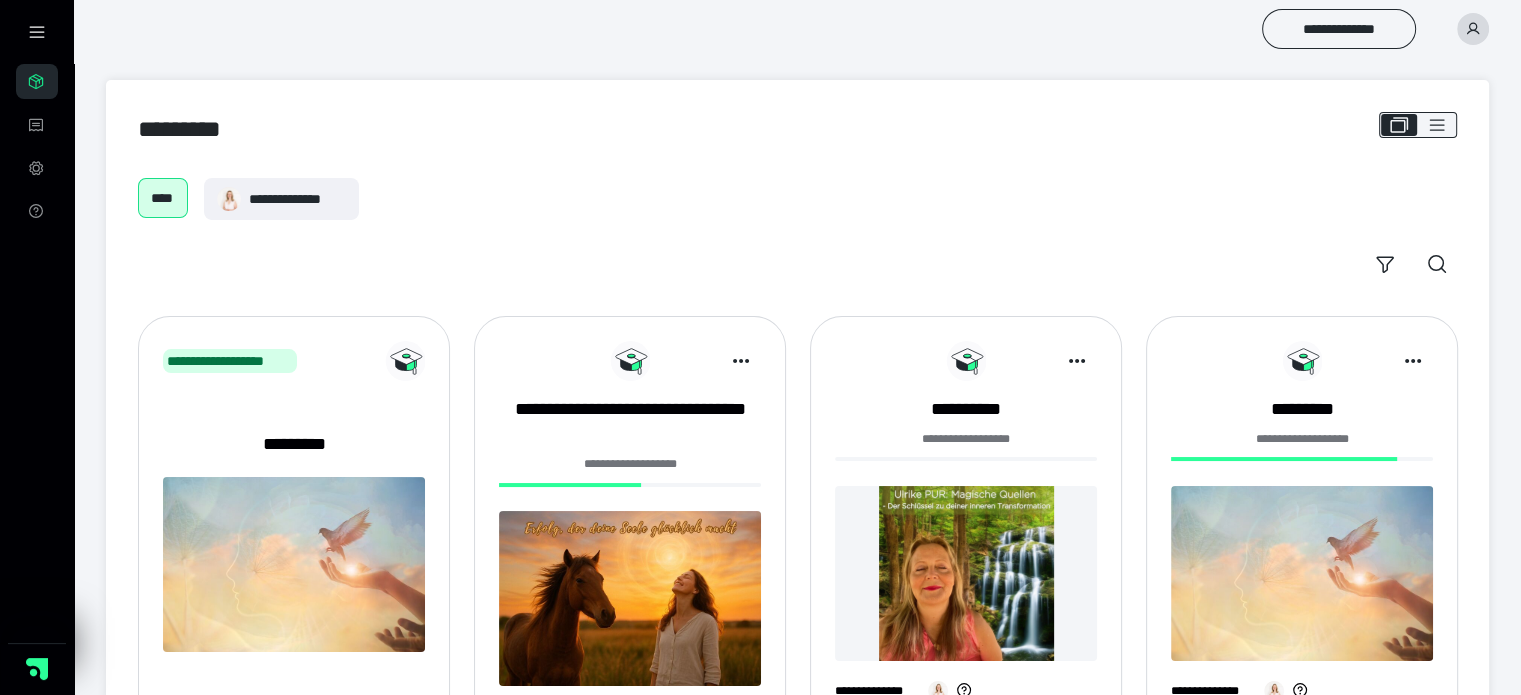 click at bounding box center (1473, 29) 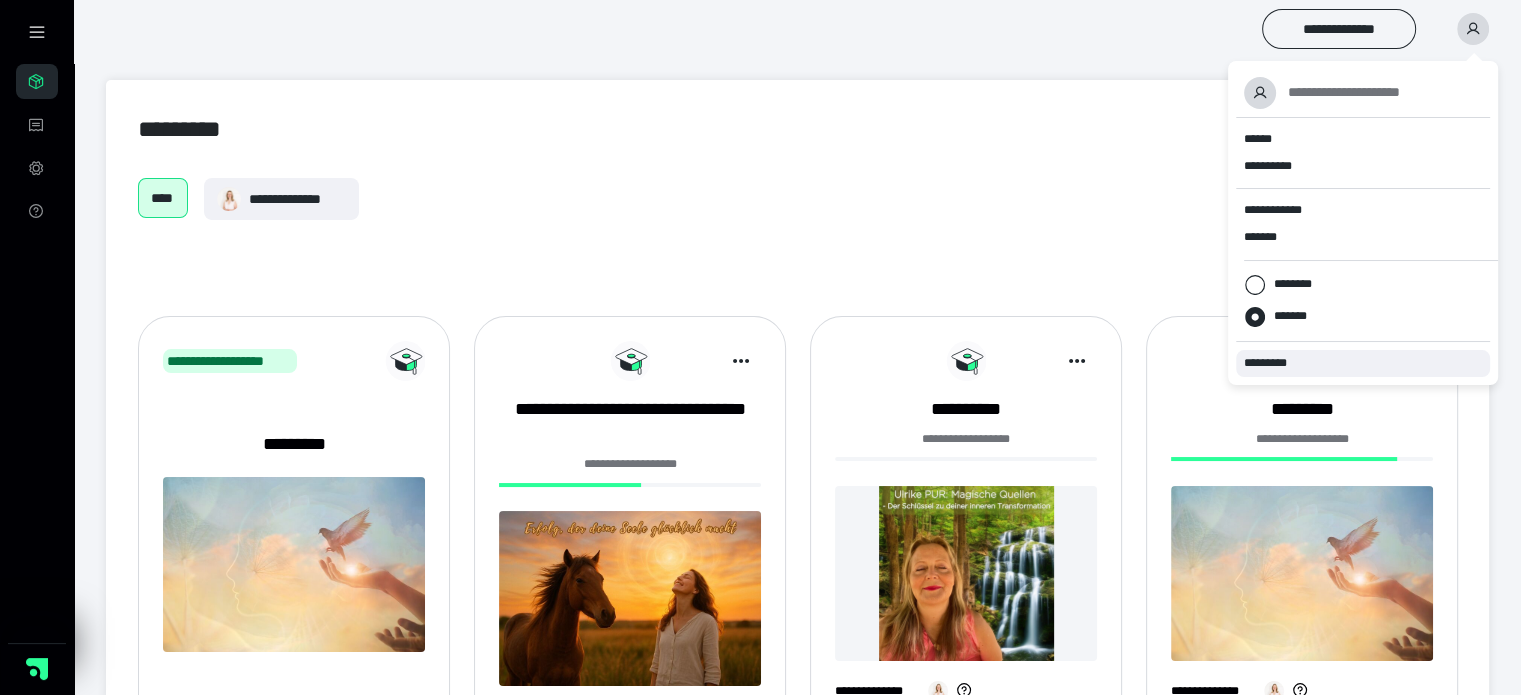 click on "*********" at bounding box center [1274, 363] 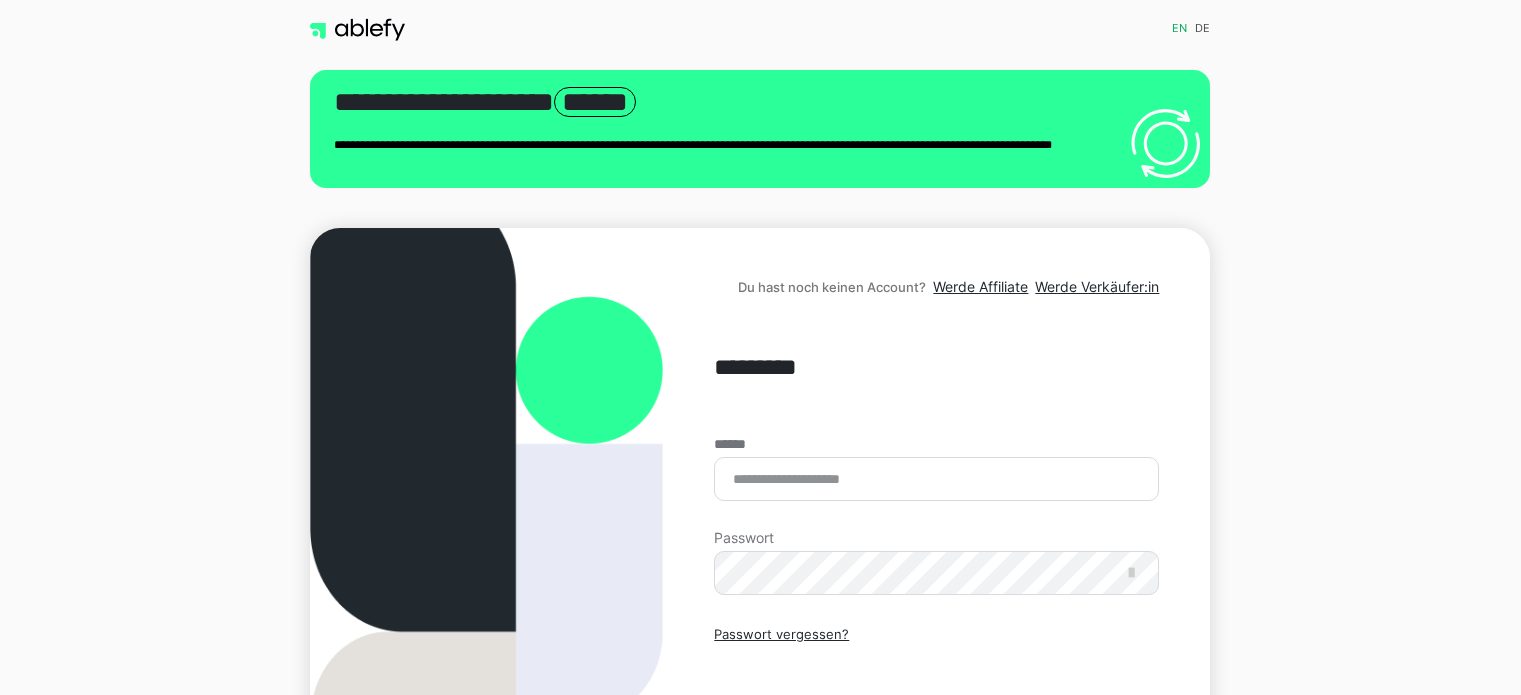 scroll, scrollTop: 0, scrollLeft: 0, axis: both 